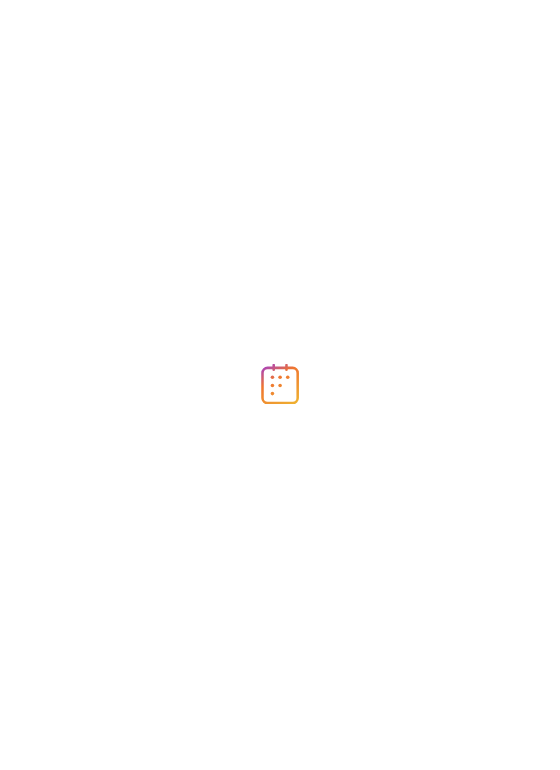 scroll, scrollTop: 0, scrollLeft: 0, axis: both 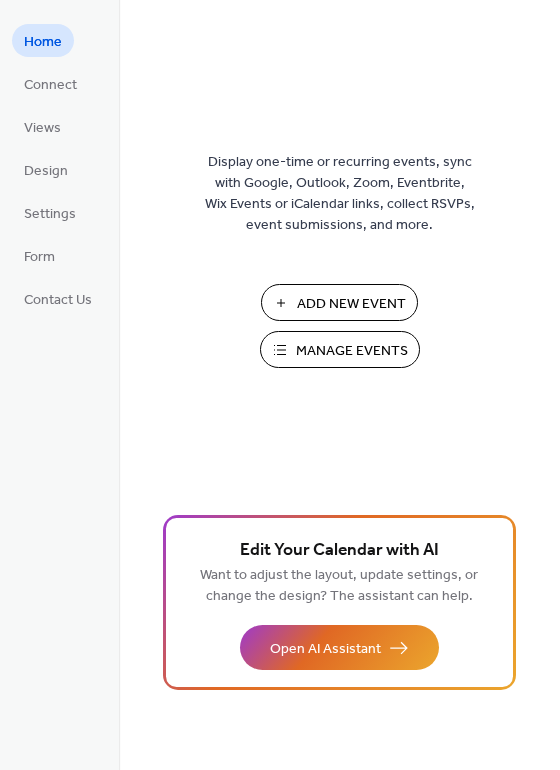 click on "Manage Events" at bounding box center [352, 351] 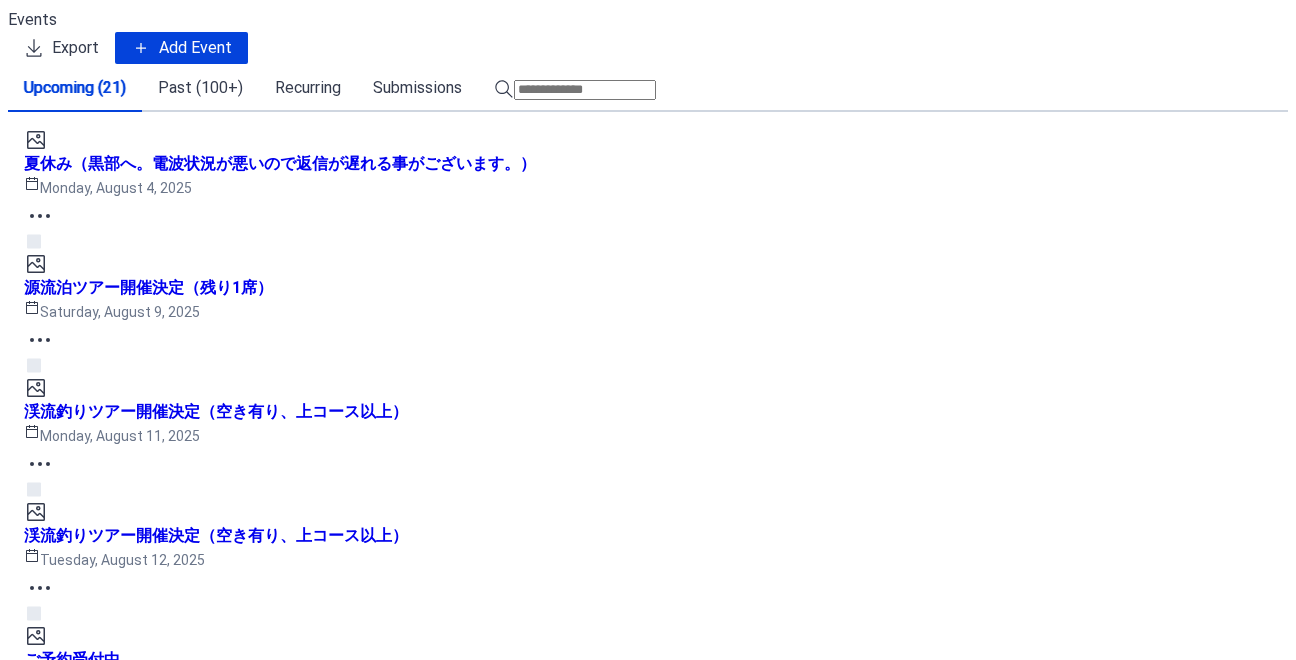 scroll, scrollTop: 0, scrollLeft: 0, axis: both 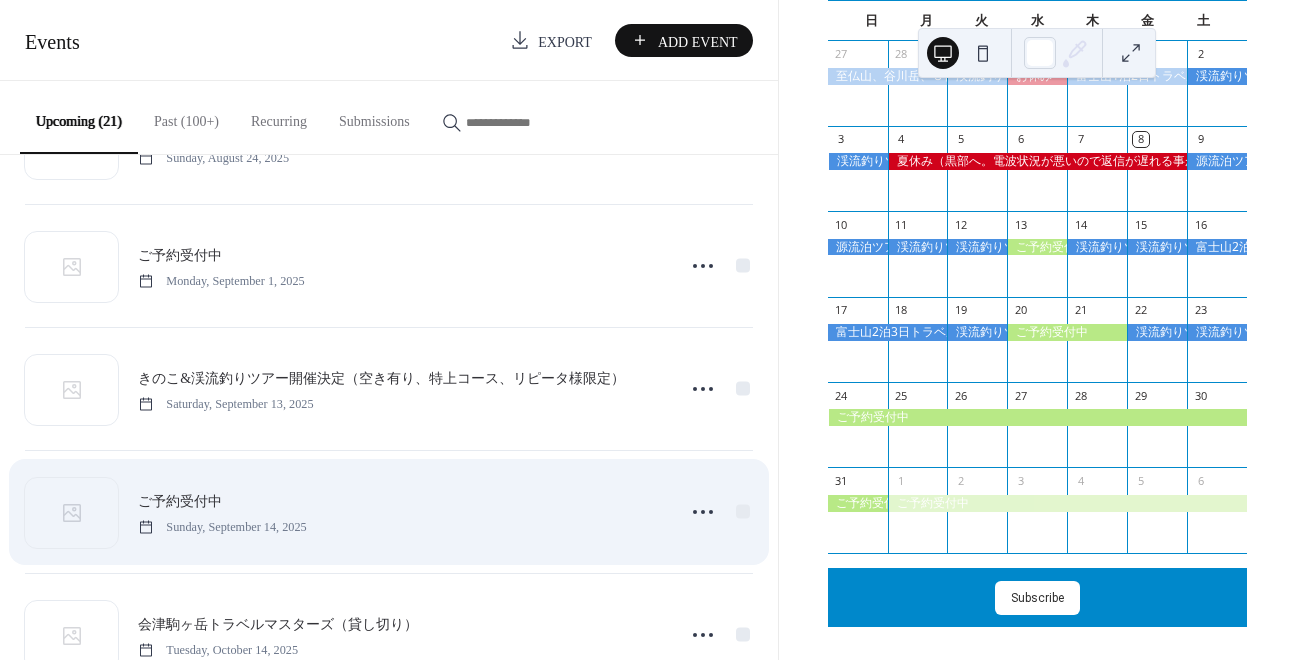 click on "ご予約受付中 [DAY], [MONTH] [DAY], [YEAR]" at bounding box center [400, 511] 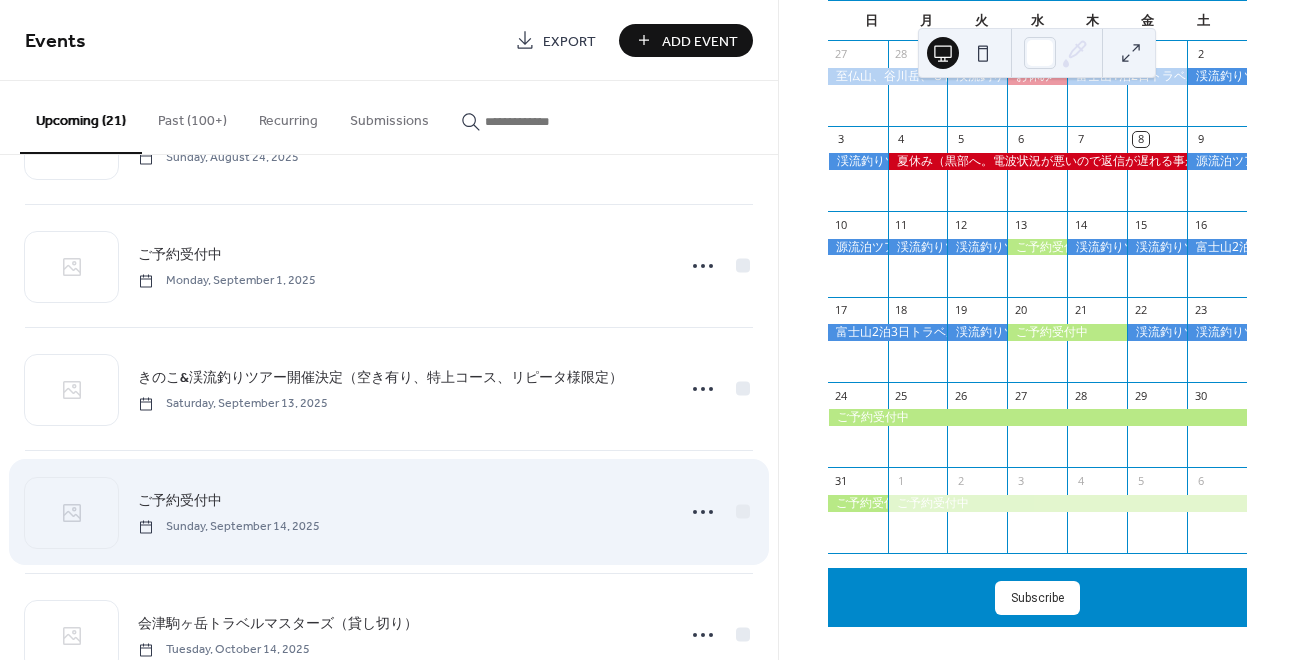 click on "ご予約受付中" at bounding box center [180, 501] 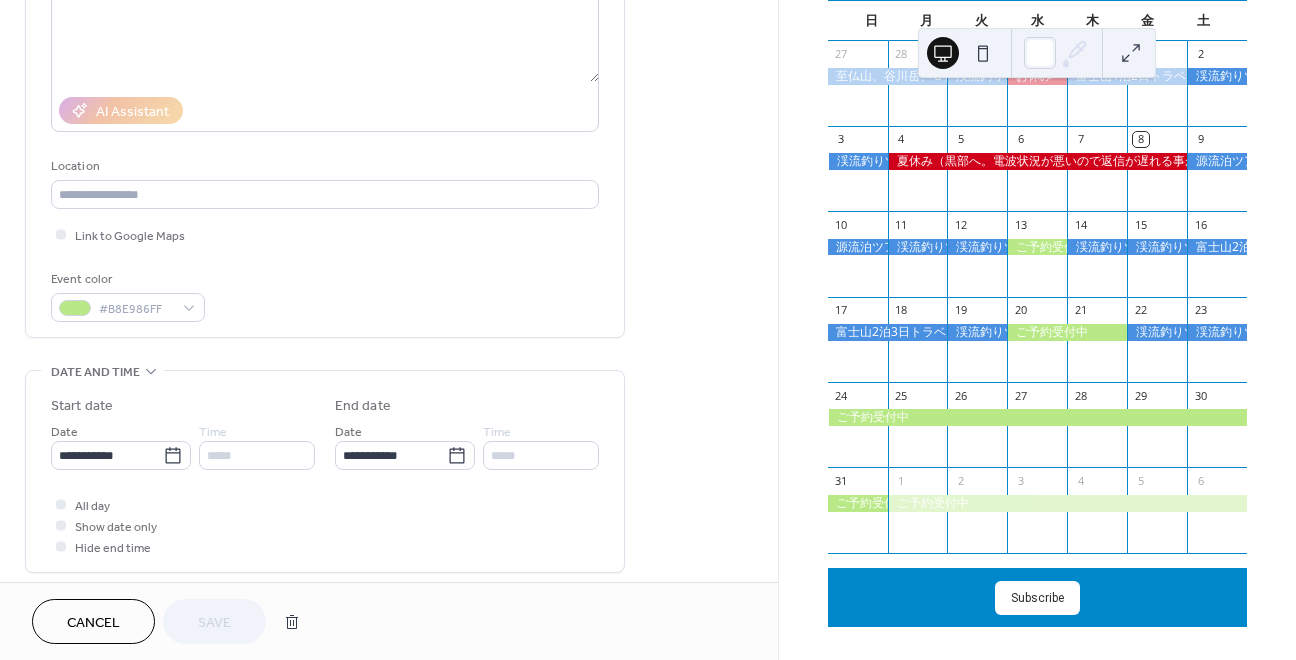 scroll, scrollTop: 323, scrollLeft: 0, axis: vertical 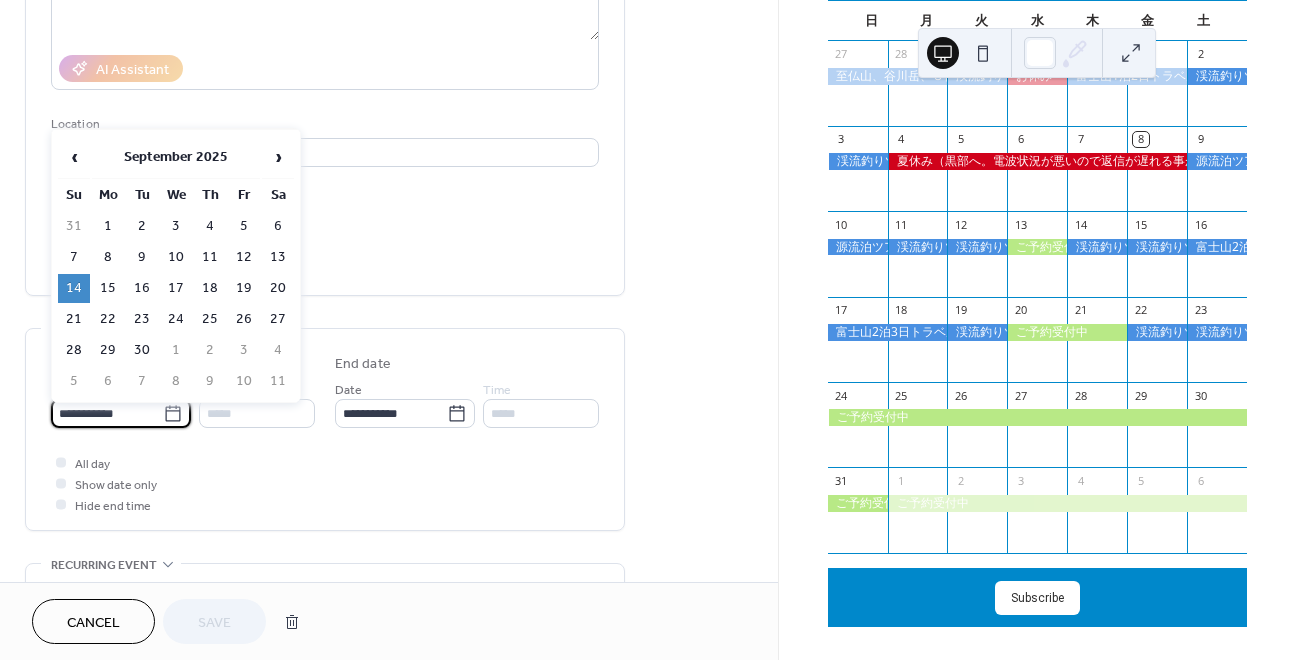 click on "**********" at bounding box center (107, 413) 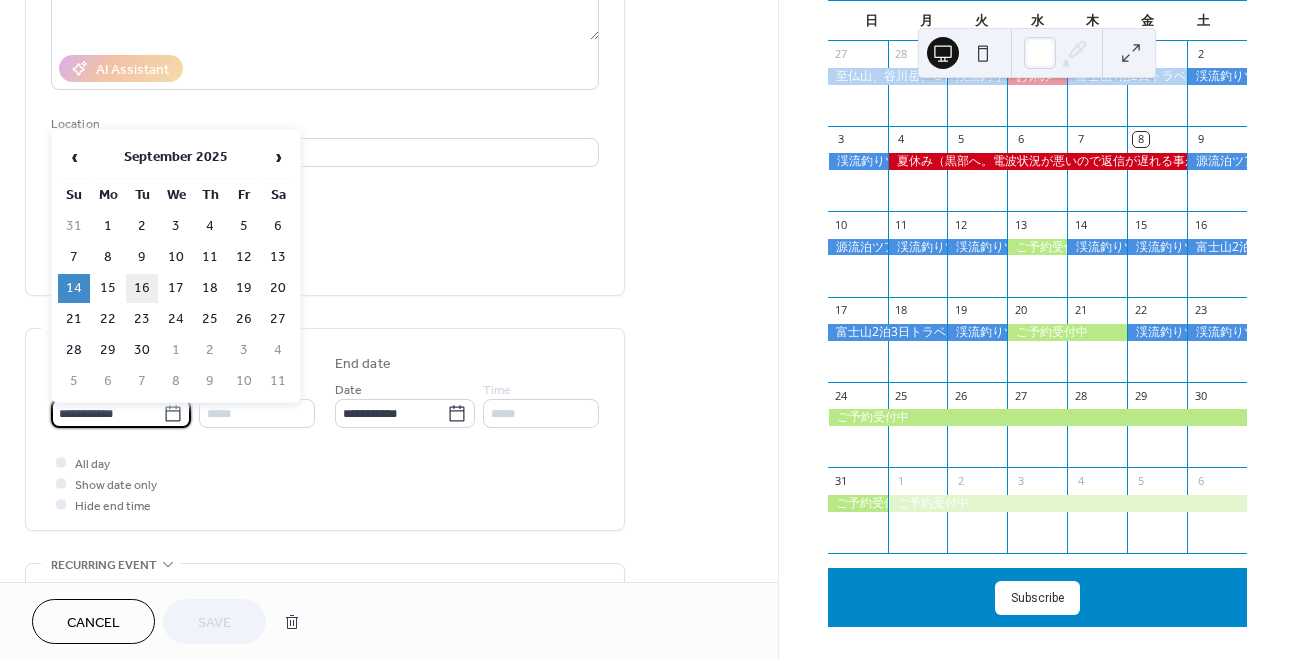 click on "16" at bounding box center [142, 288] 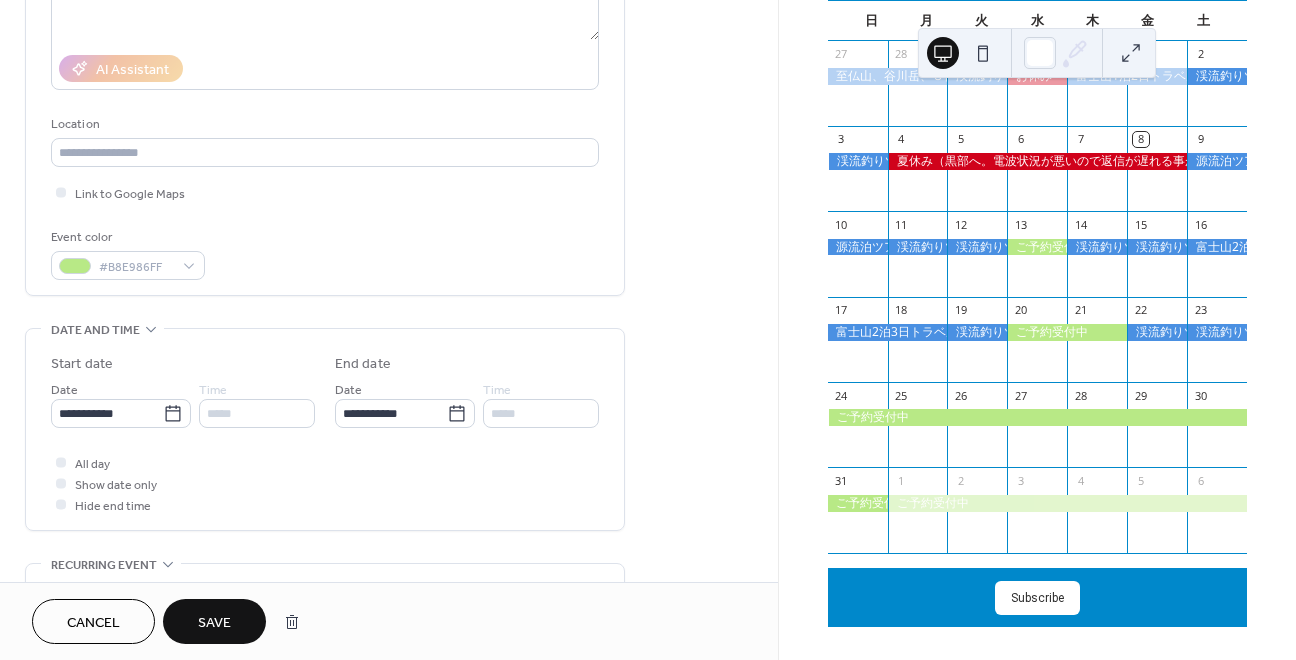 type on "**********" 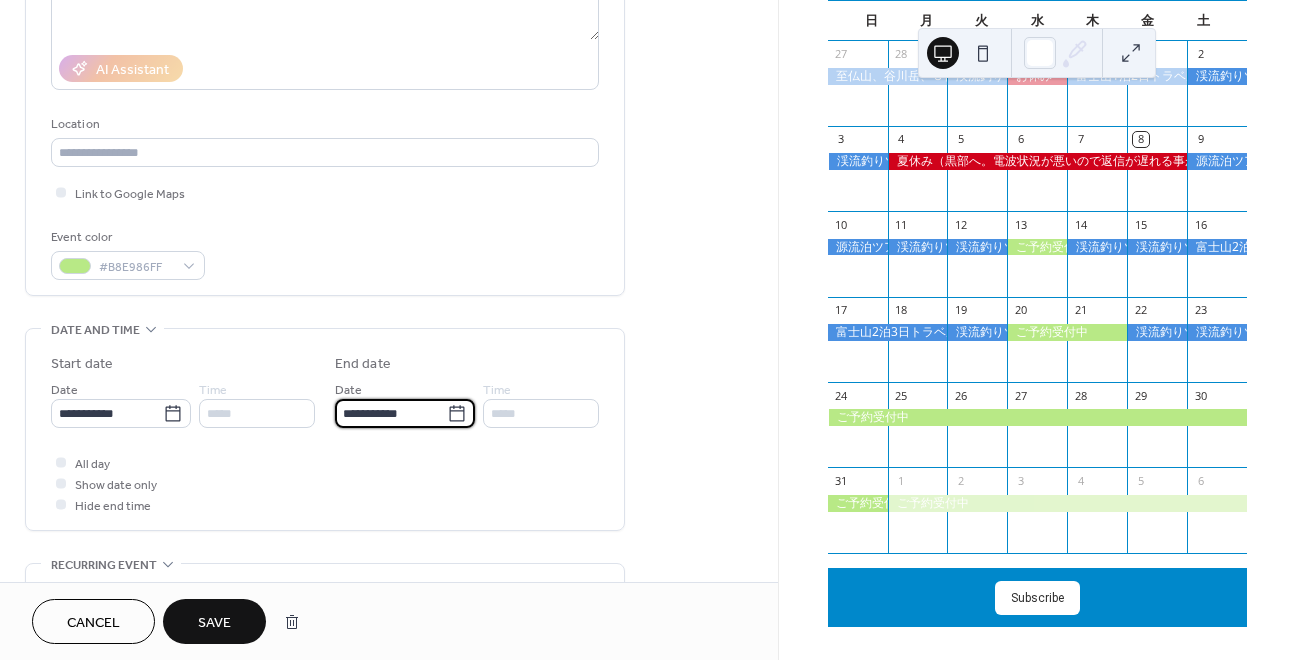 click on "**********" at bounding box center [391, 413] 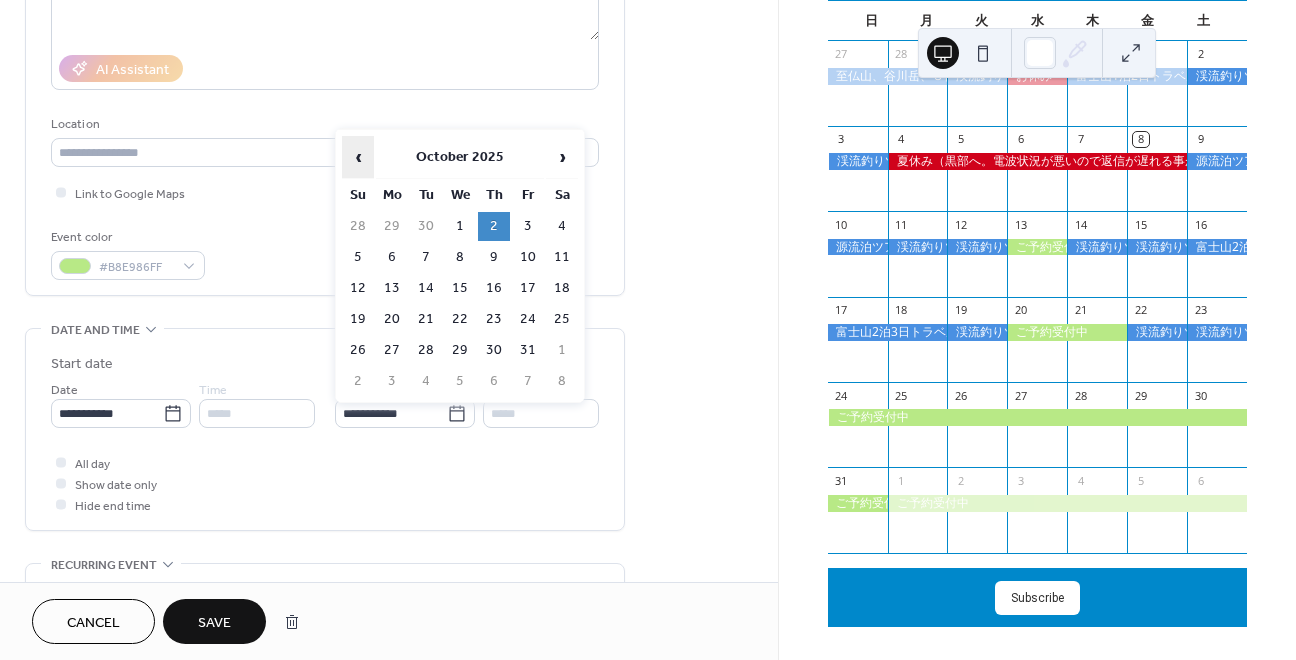 click on "‹" at bounding box center (358, 157) 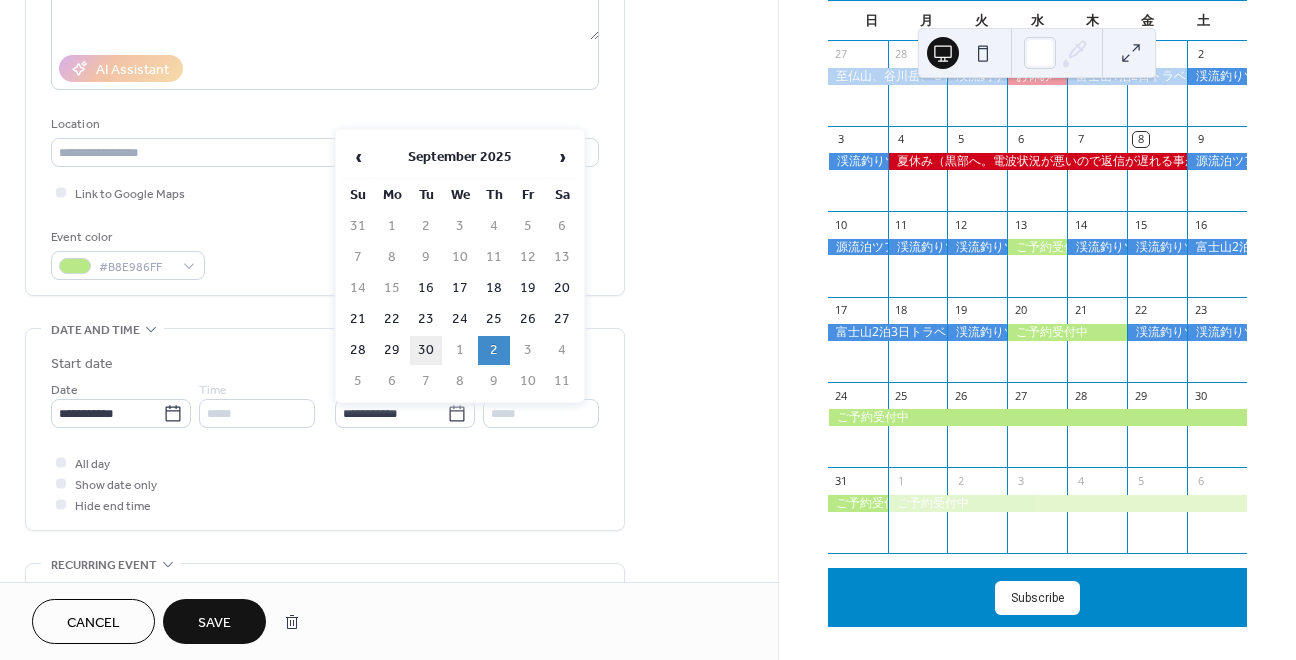 click on "30" at bounding box center (426, 350) 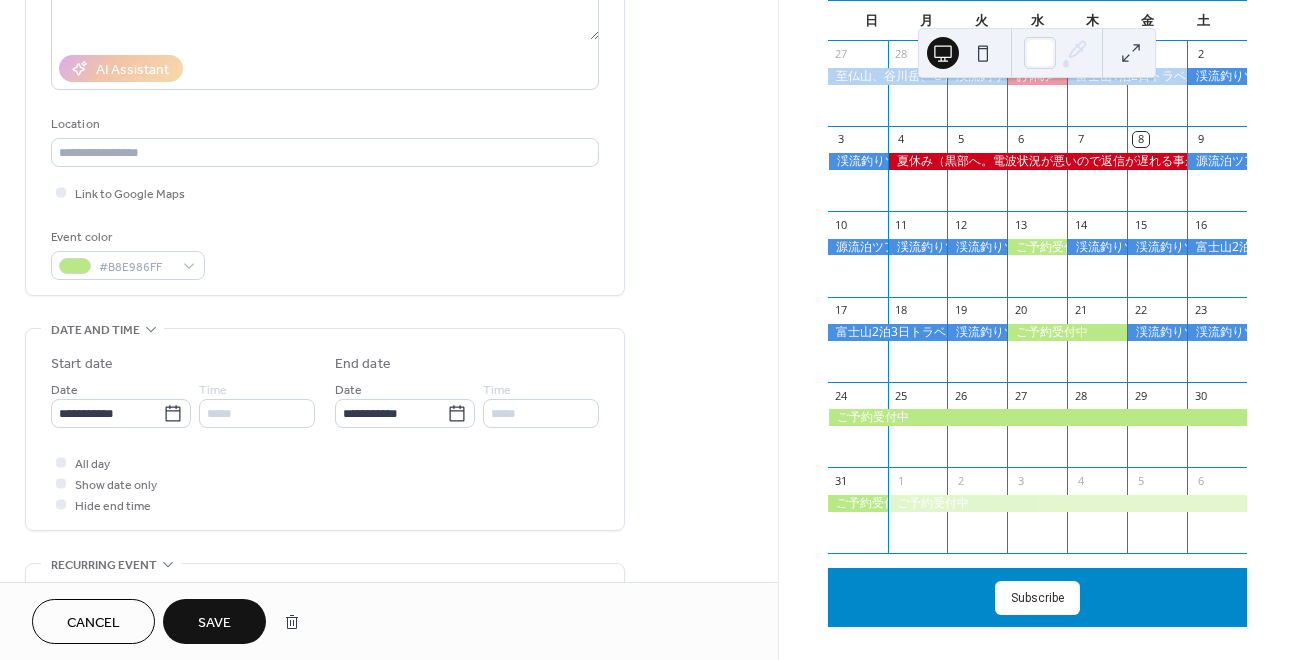 type on "**********" 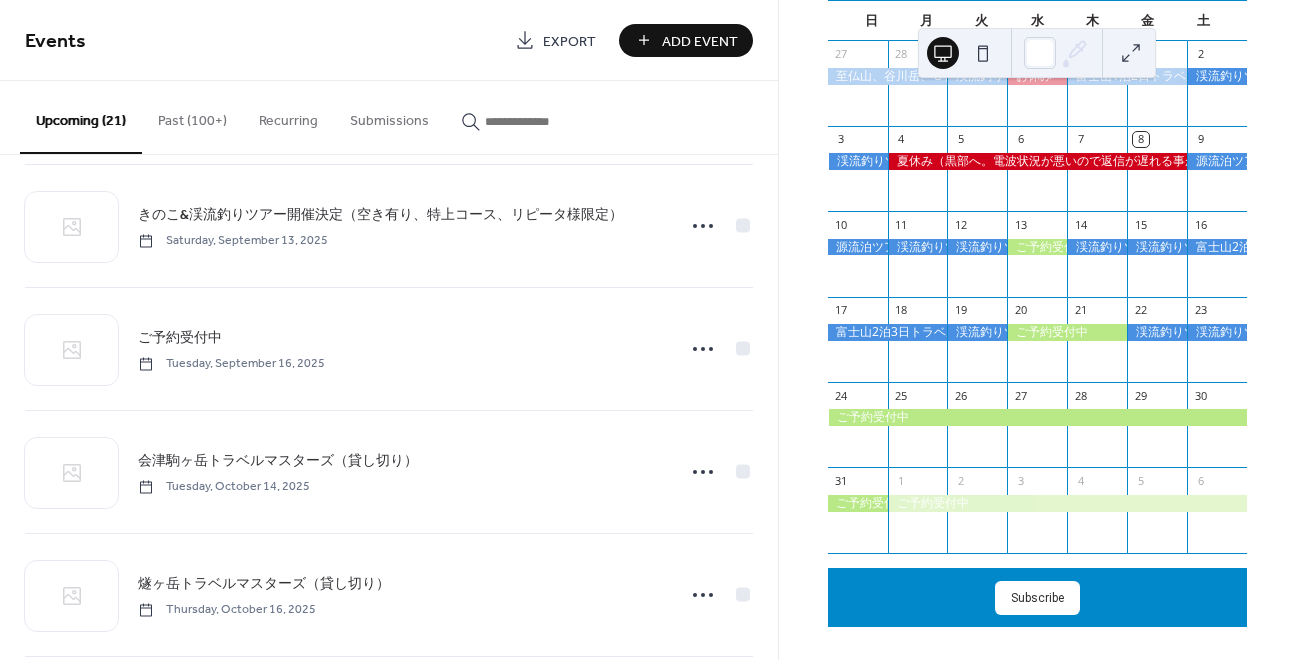 scroll, scrollTop: 1440, scrollLeft: 0, axis: vertical 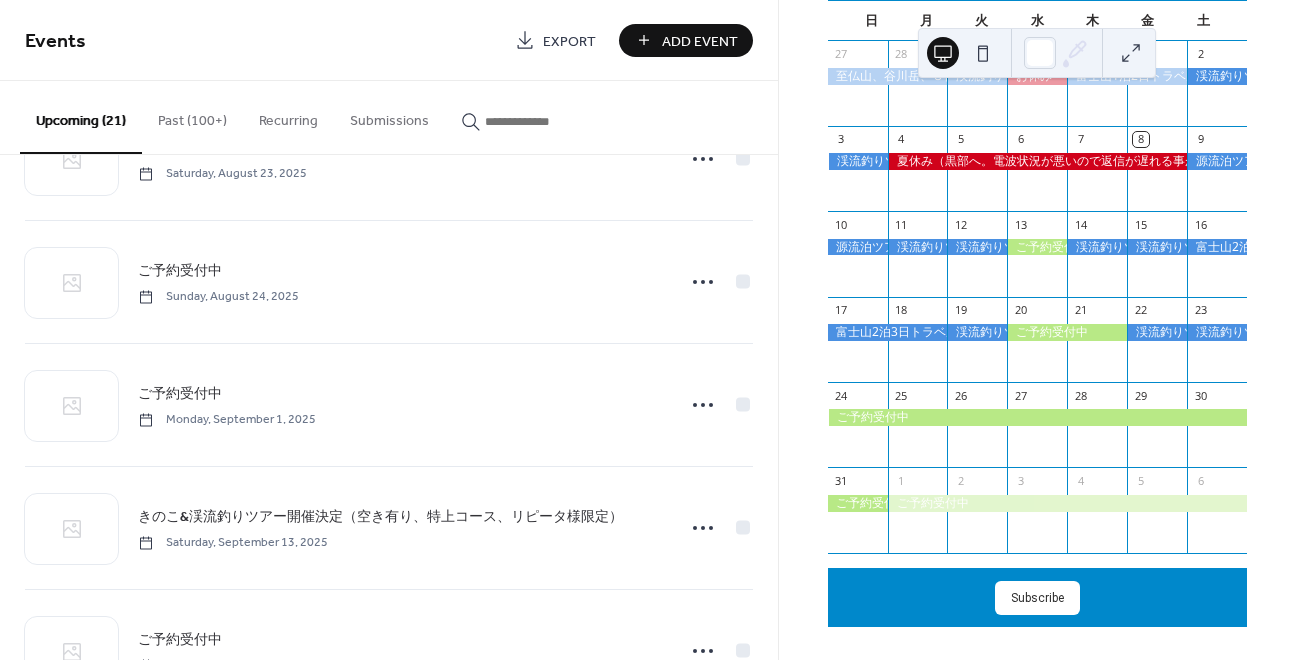 click on "Add Event" at bounding box center [700, 41] 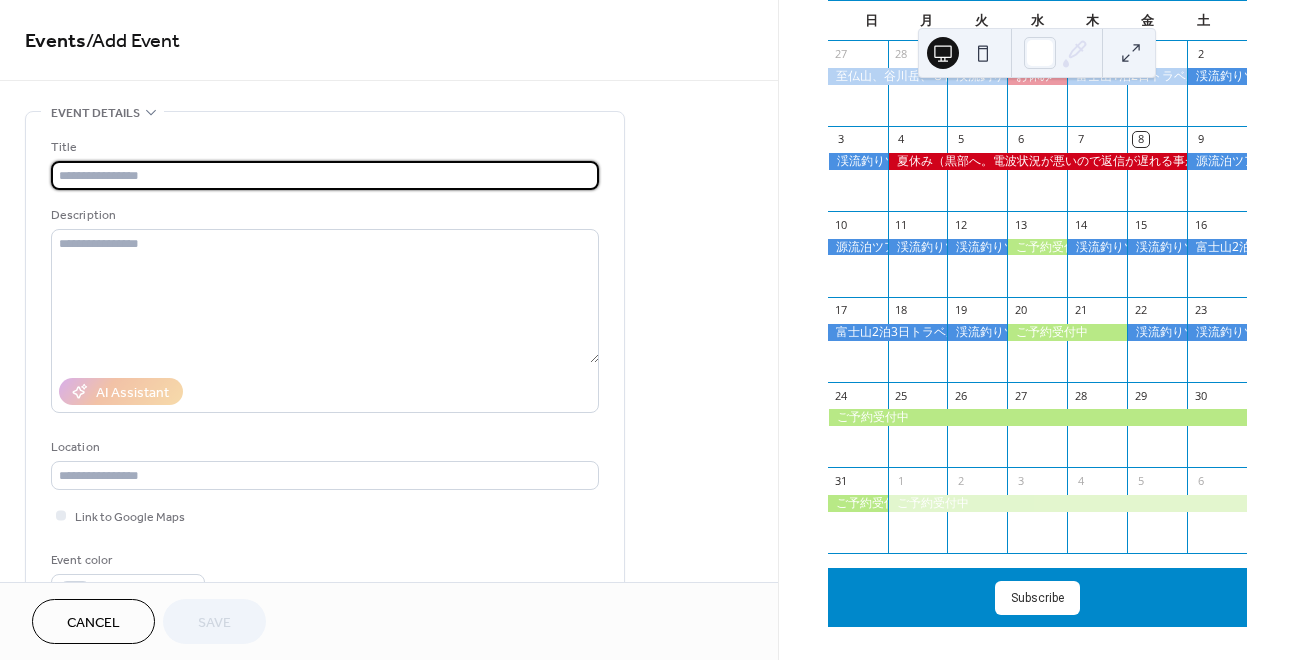 click at bounding box center [325, 175] 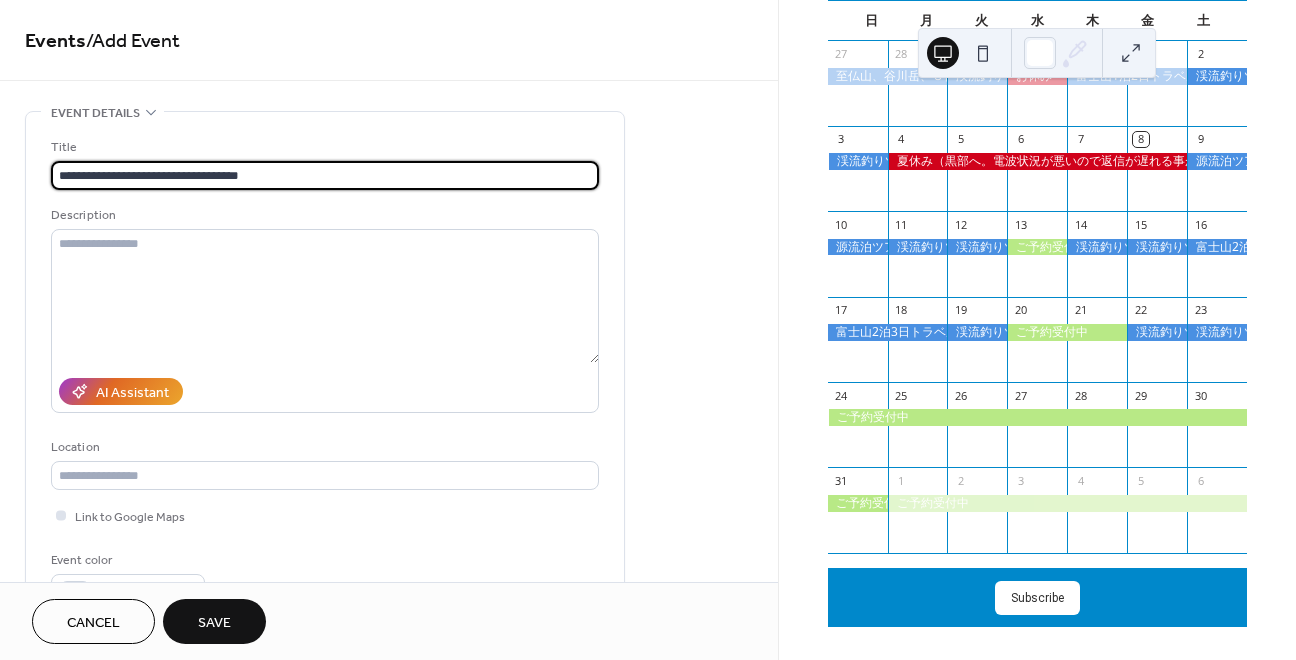 scroll, scrollTop: 51, scrollLeft: 0, axis: vertical 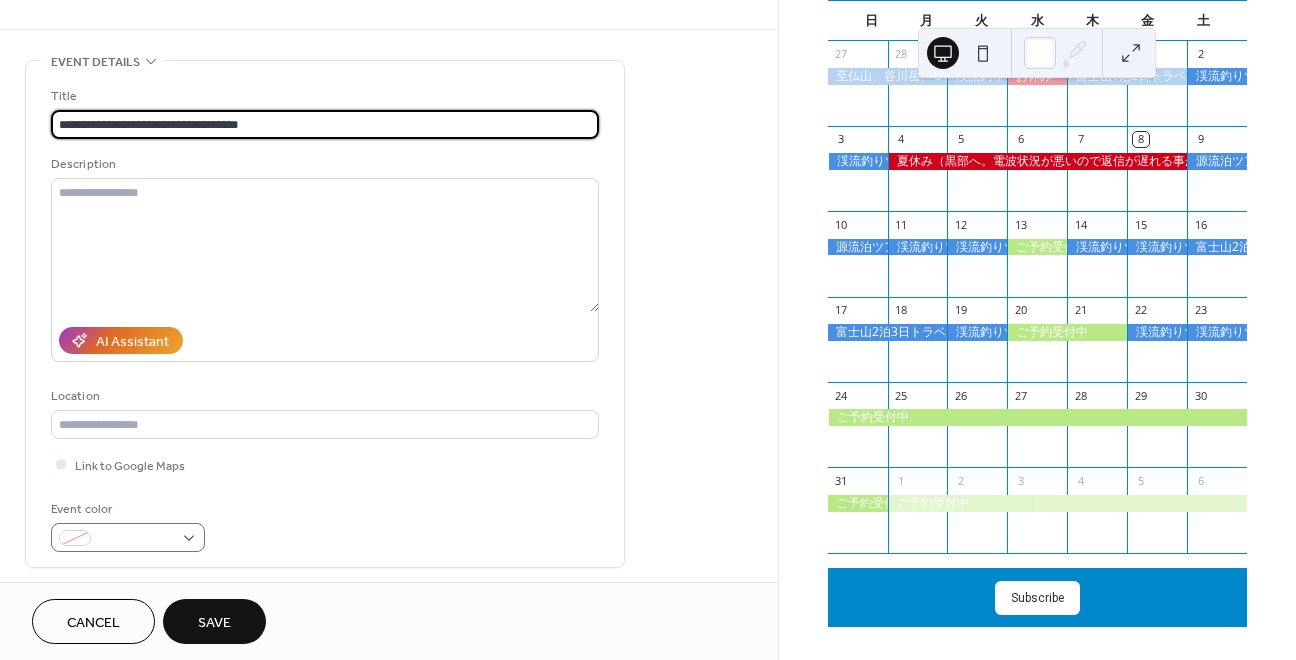 type on "**********" 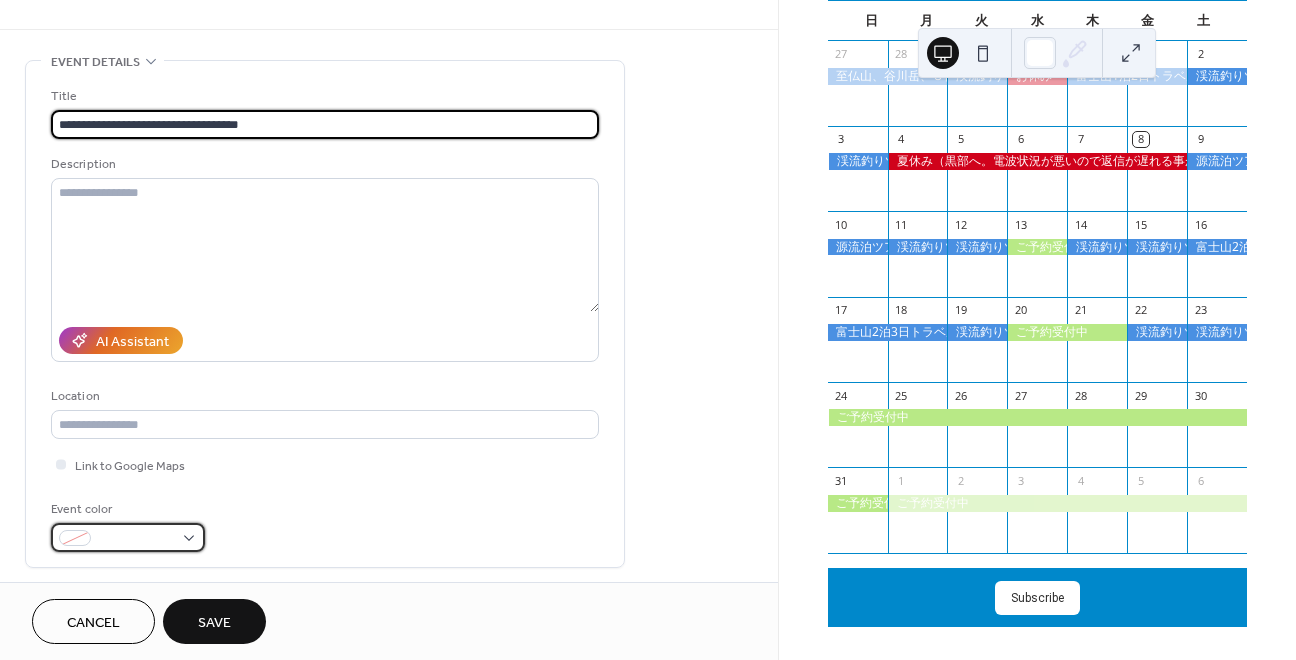 click at bounding box center [136, 539] 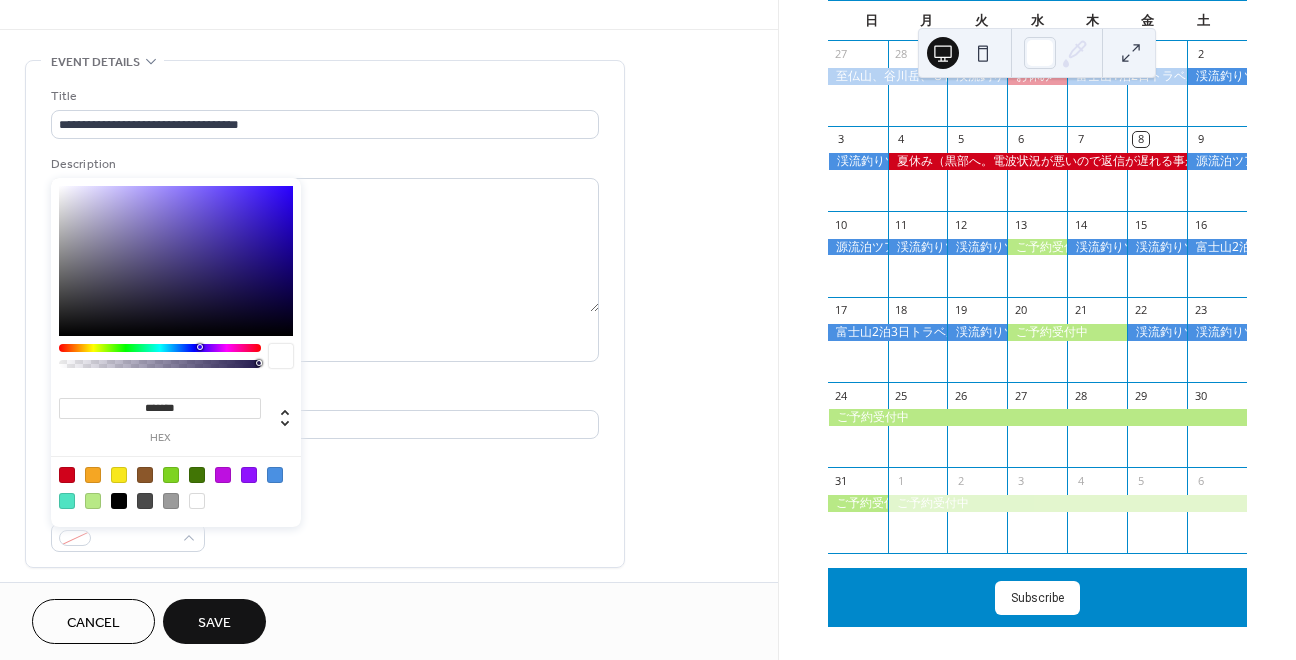 click at bounding box center (275, 475) 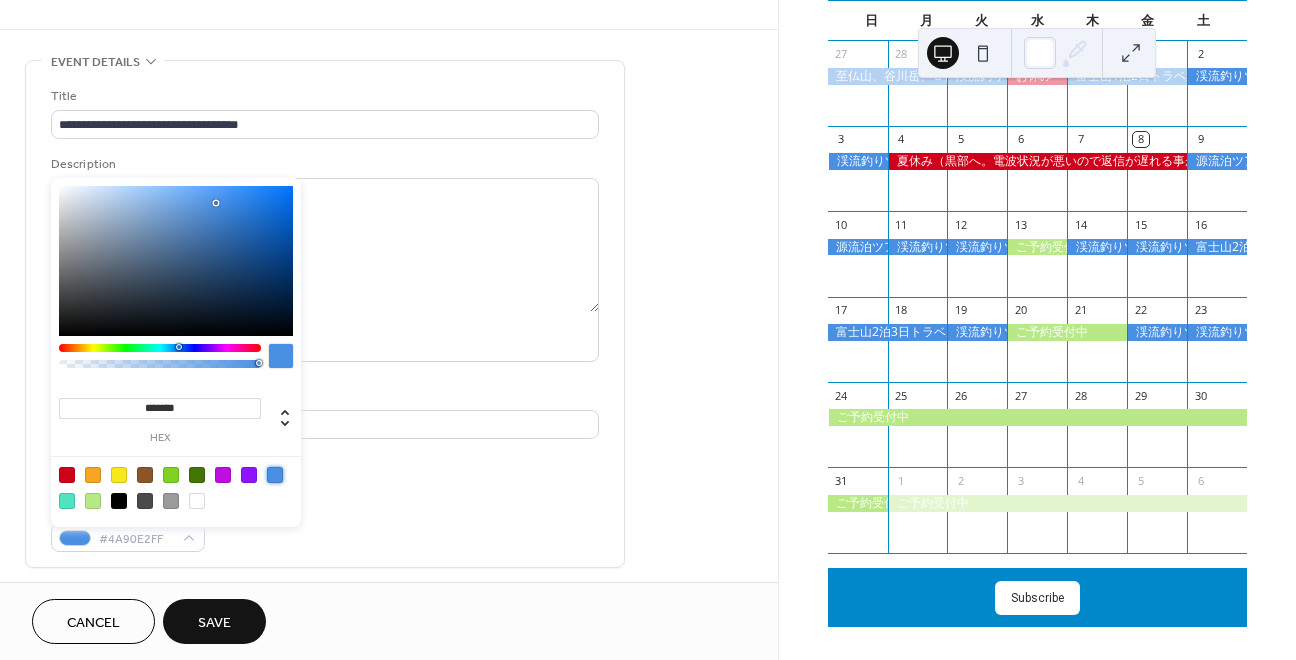 type on "*******" 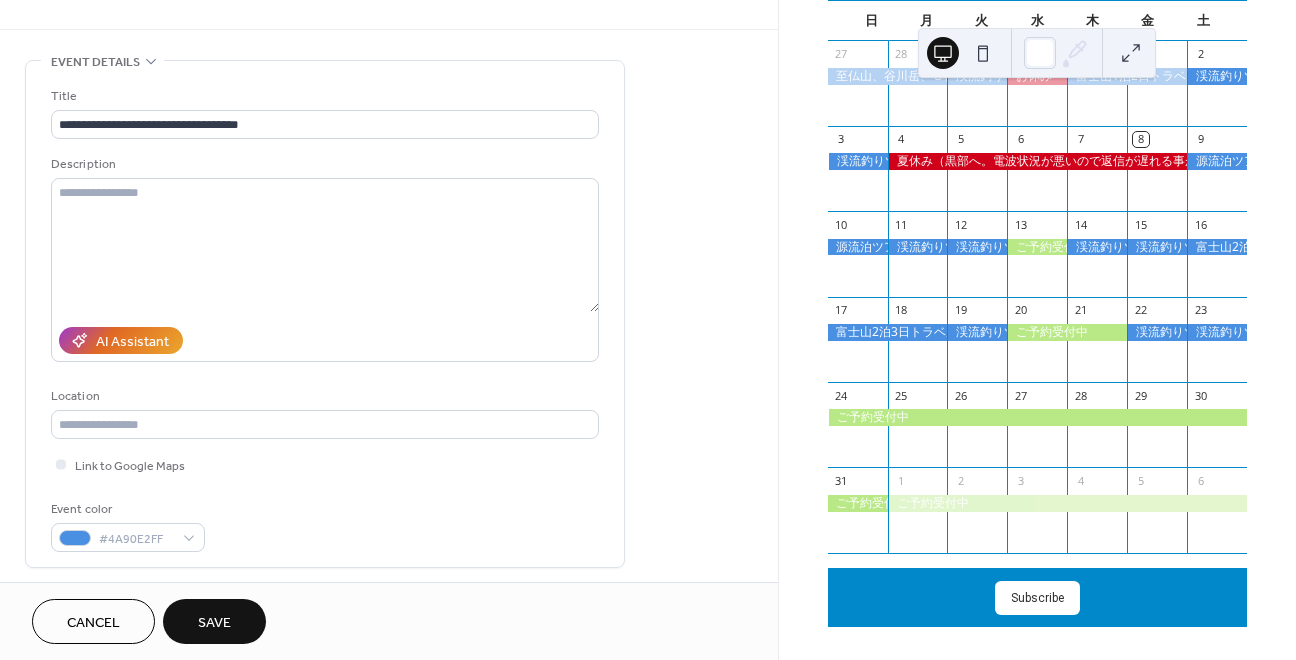 click on "Link to Google Maps" at bounding box center [325, 464] 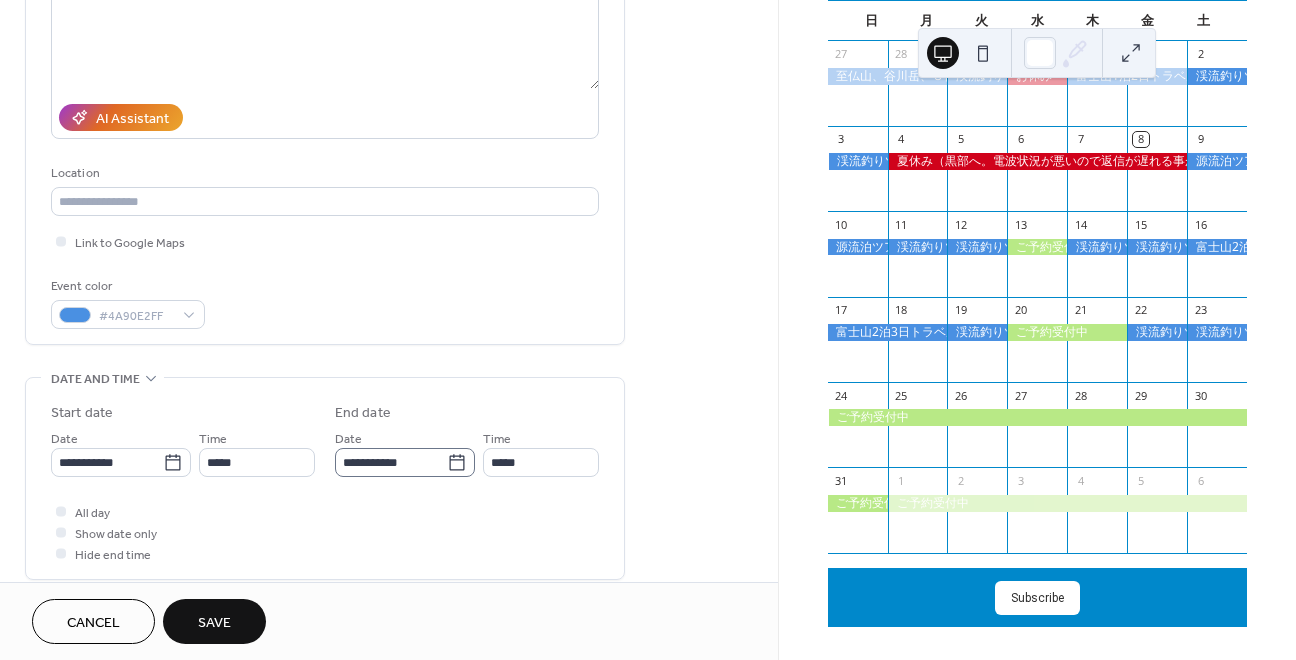 scroll, scrollTop: 280, scrollLeft: 0, axis: vertical 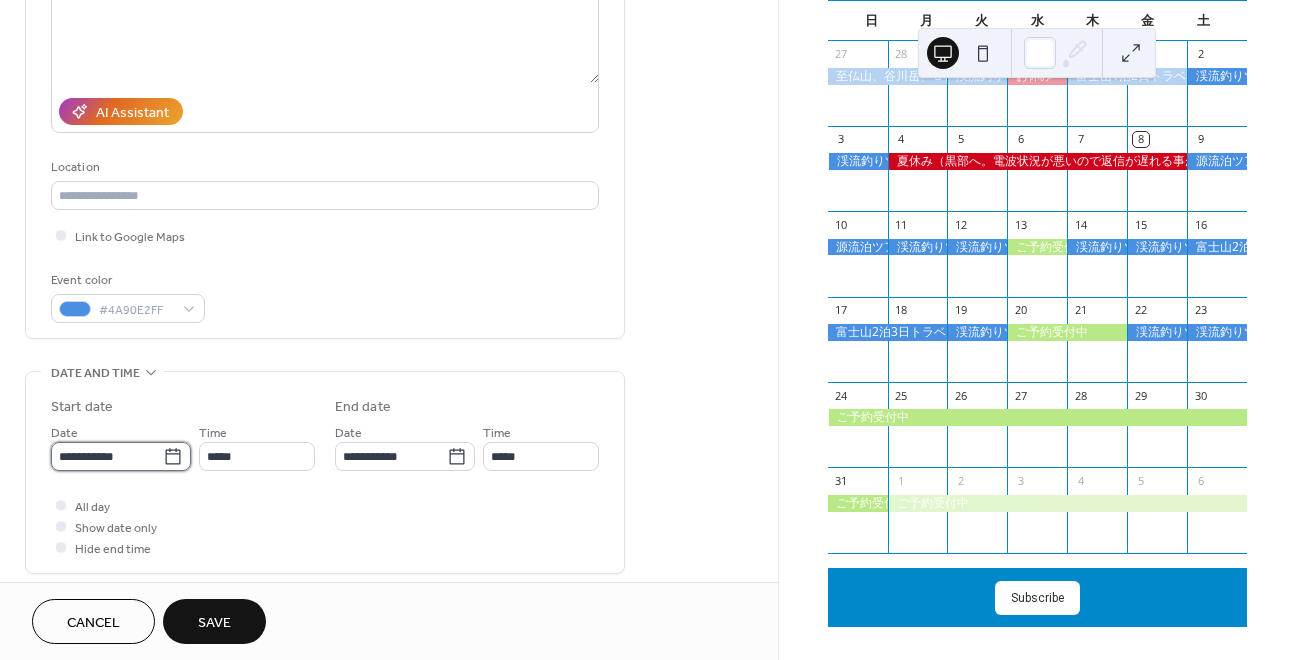 click on "**********" at bounding box center (107, 456) 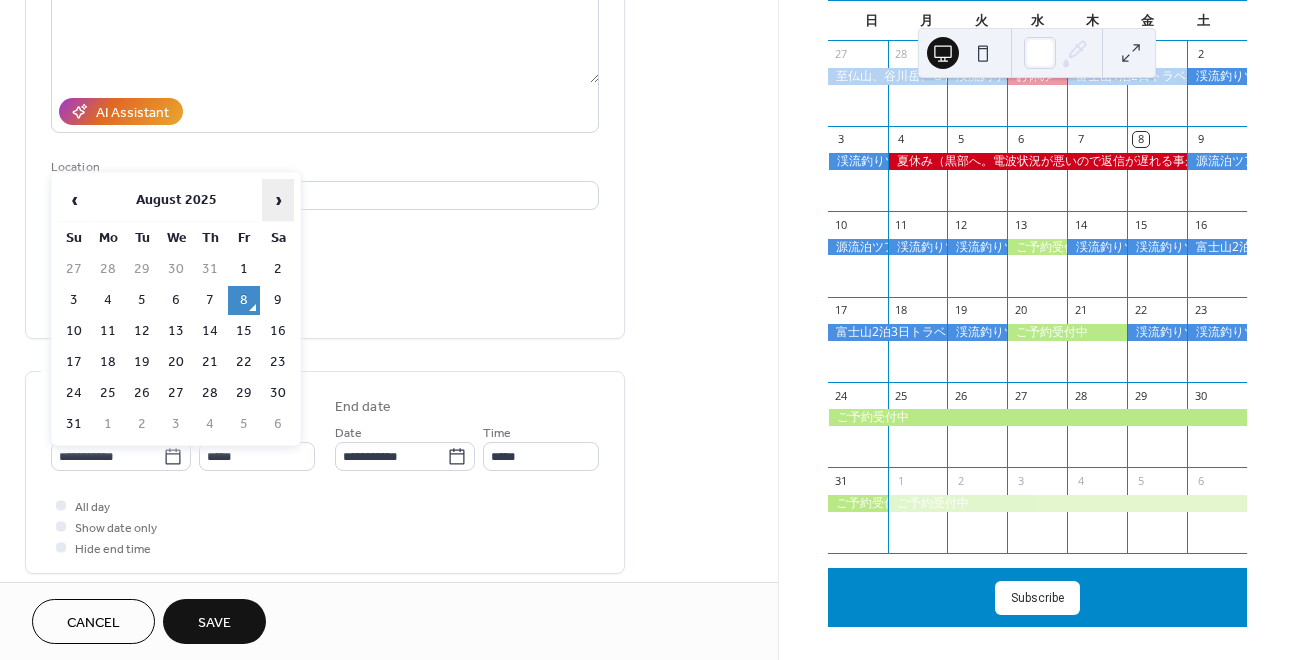 click on "›" at bounding box center [278, 200] 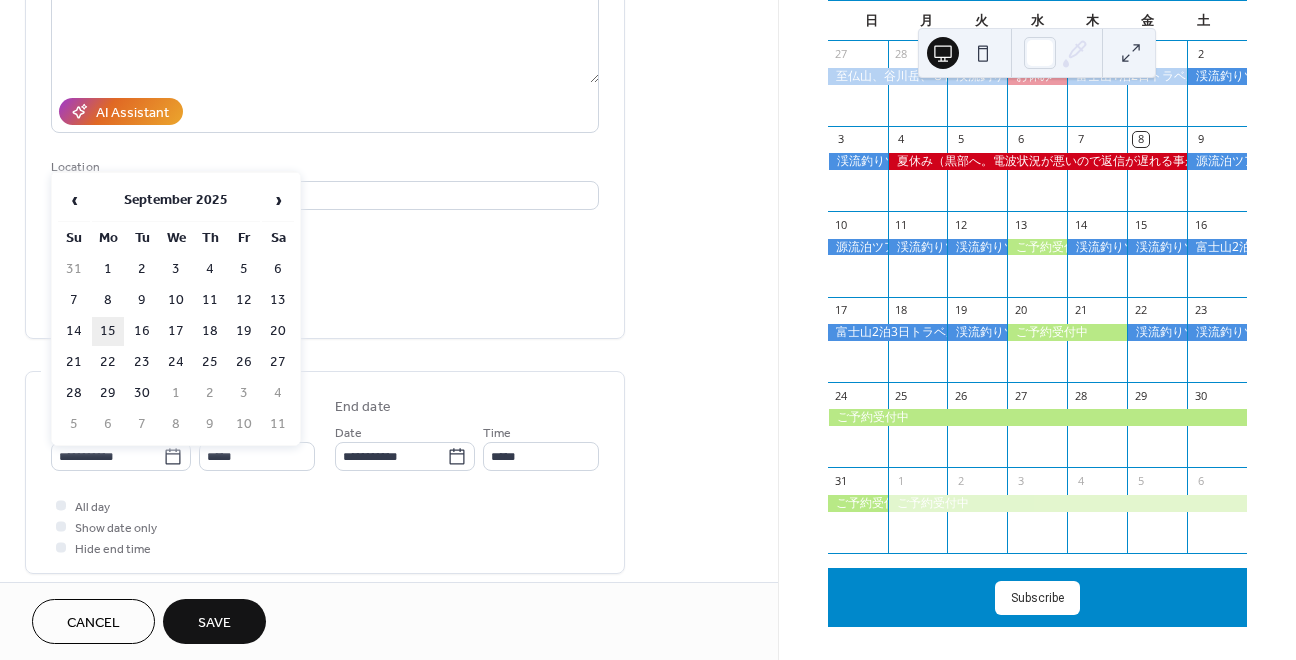 click on "15" at bounding box center (108, 331) 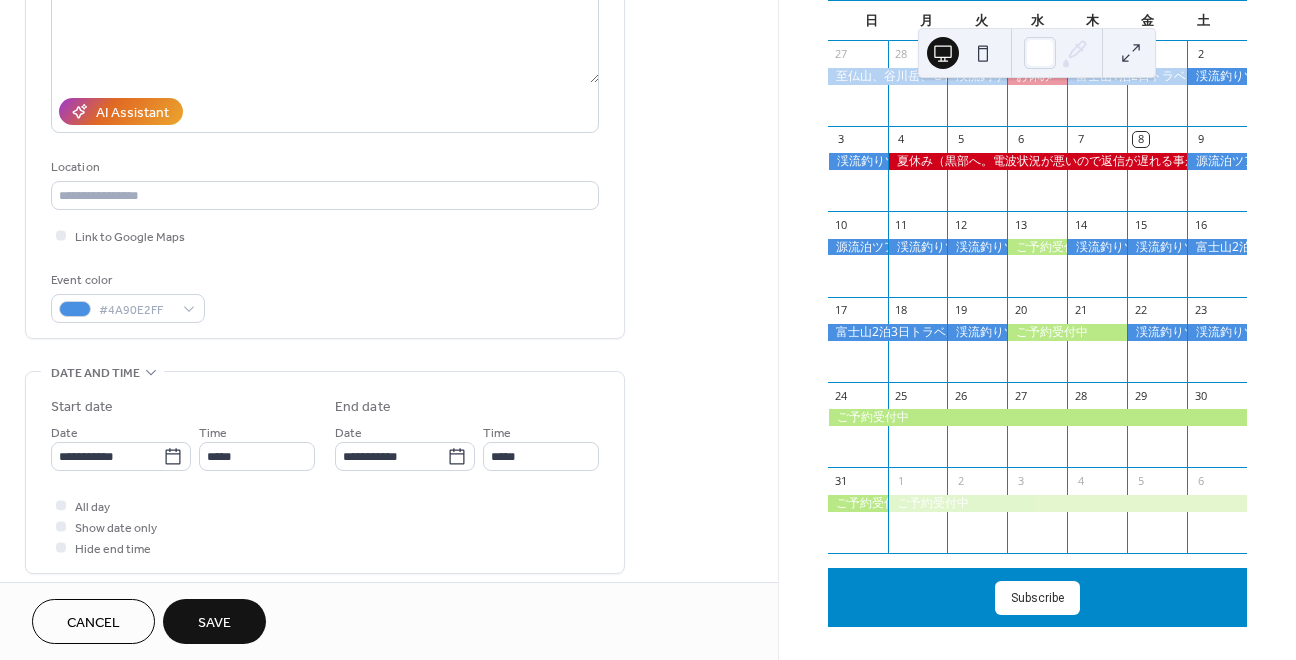 type on "**********" 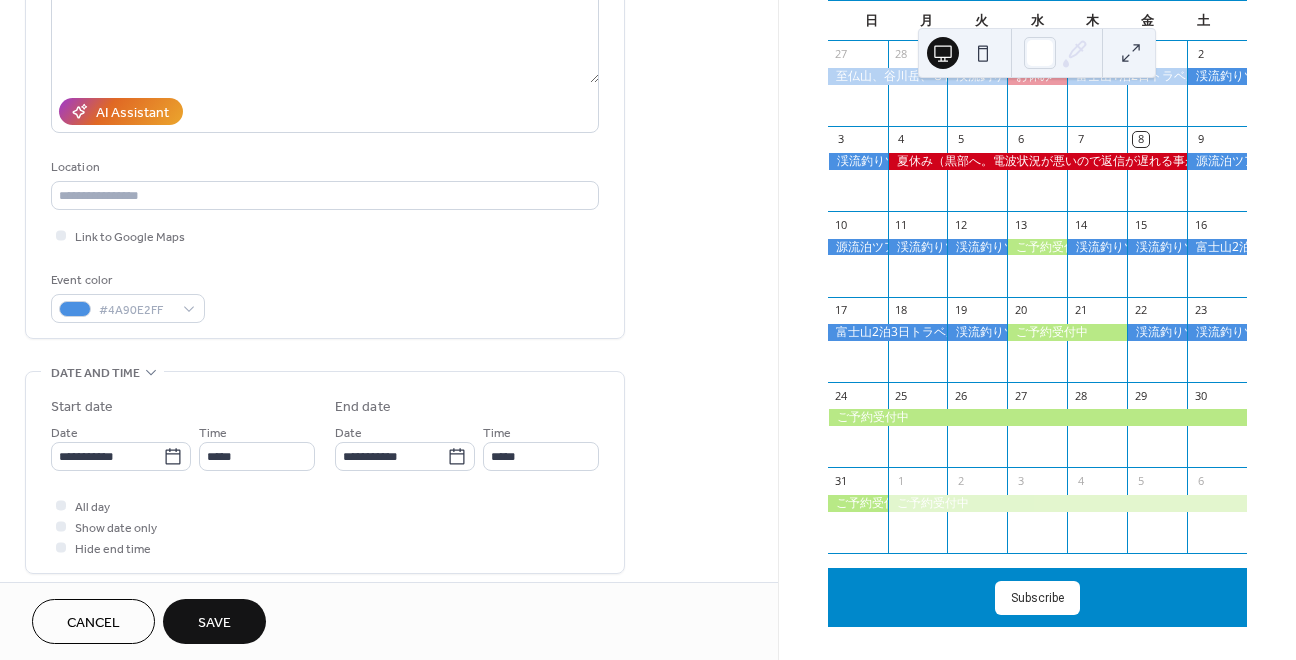type on "**********" 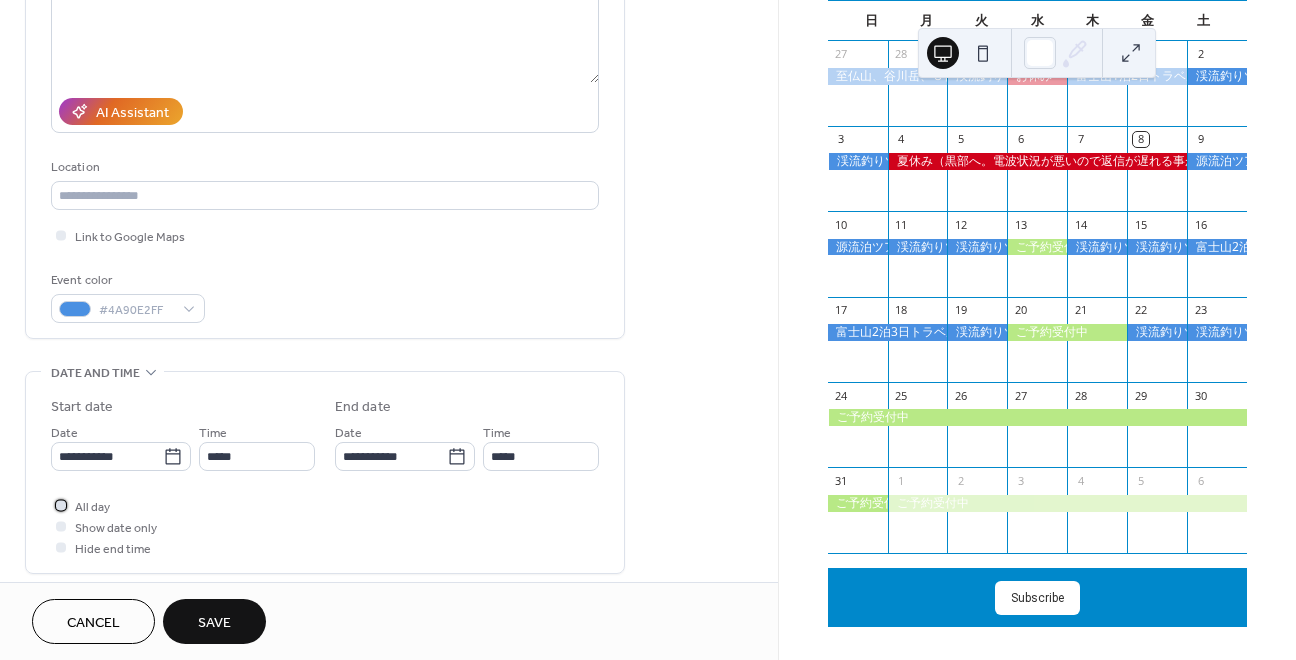 click at bounding box center [61, 505] 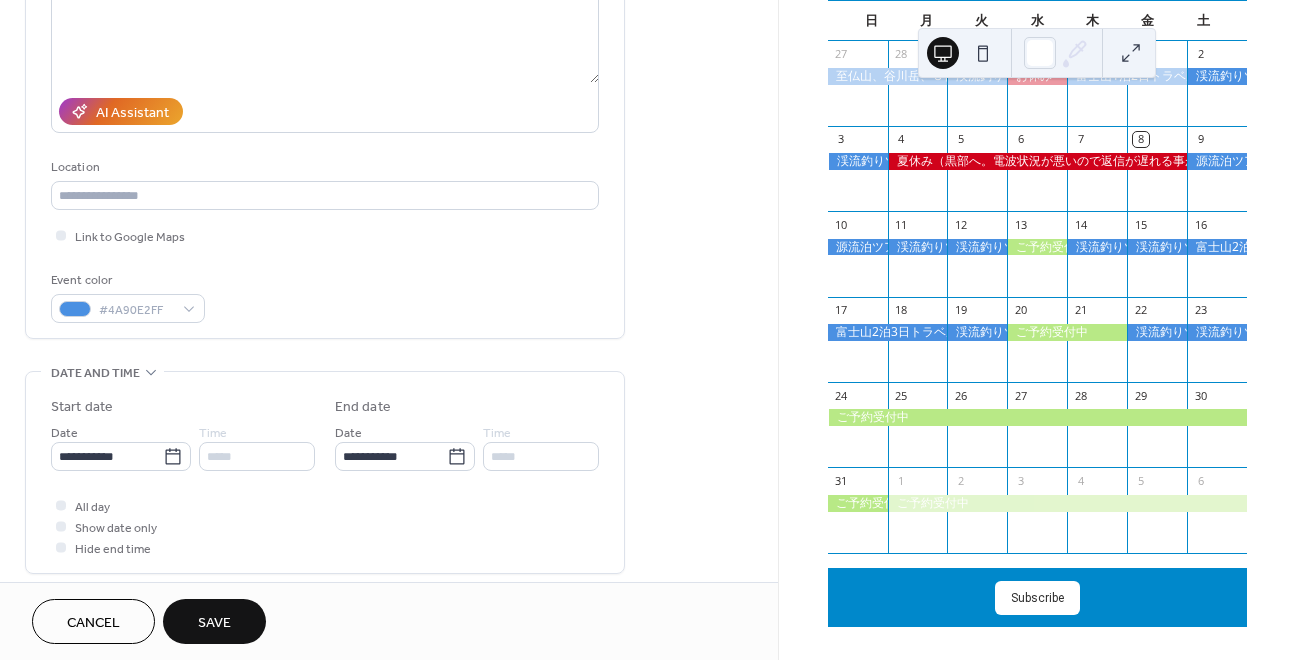 click on "Save" at bounding box center (214, 623) 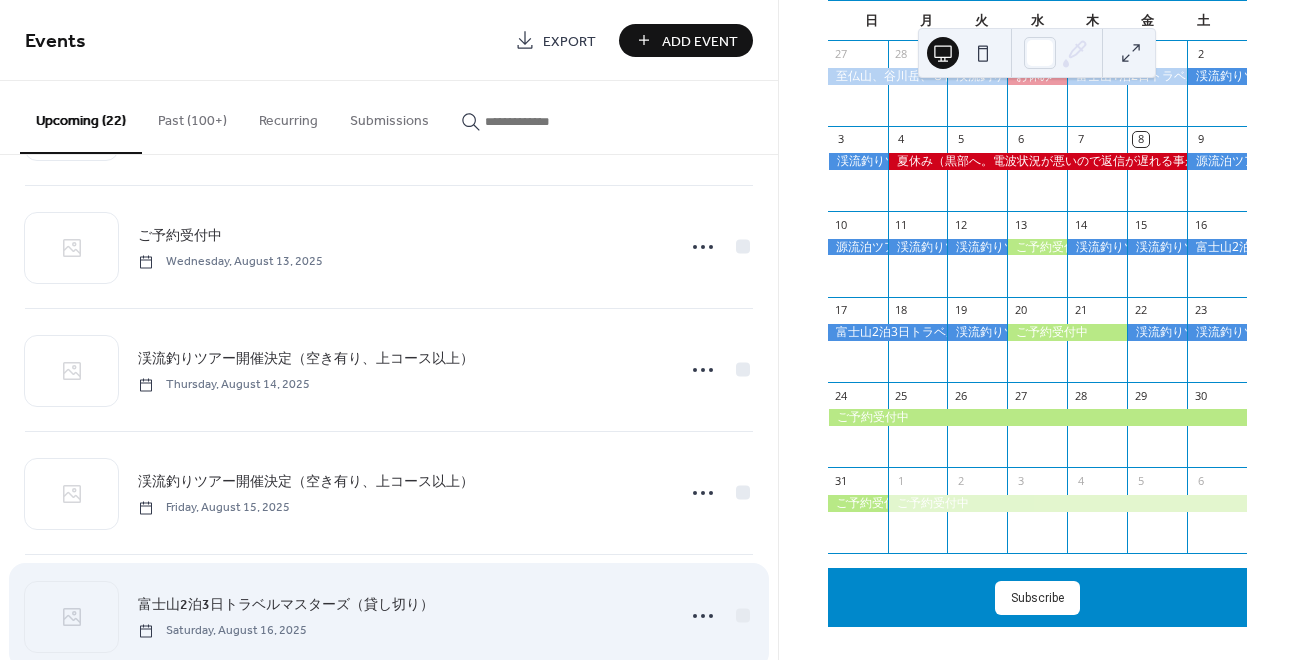 scroll, scrollTop: 613, scrollLeft: 0, axis: vertical 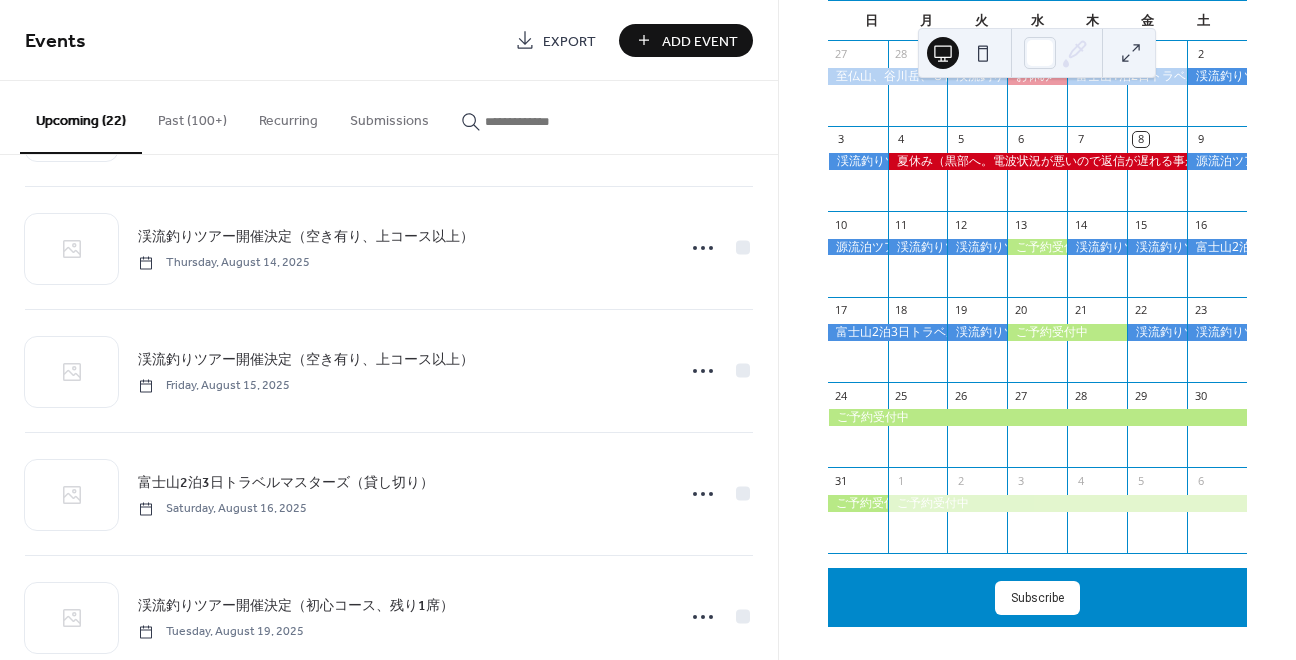 click on "Add Event" at bounding box center [700, 41] 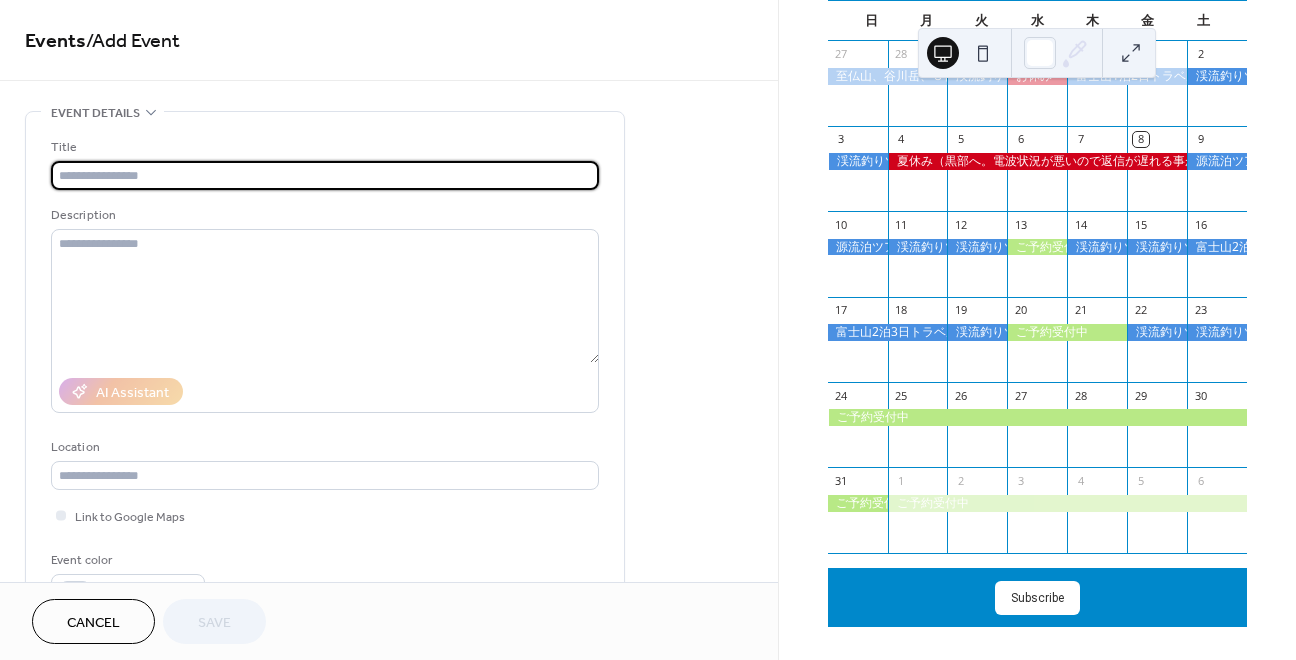 click at bounding box center (325, 175) 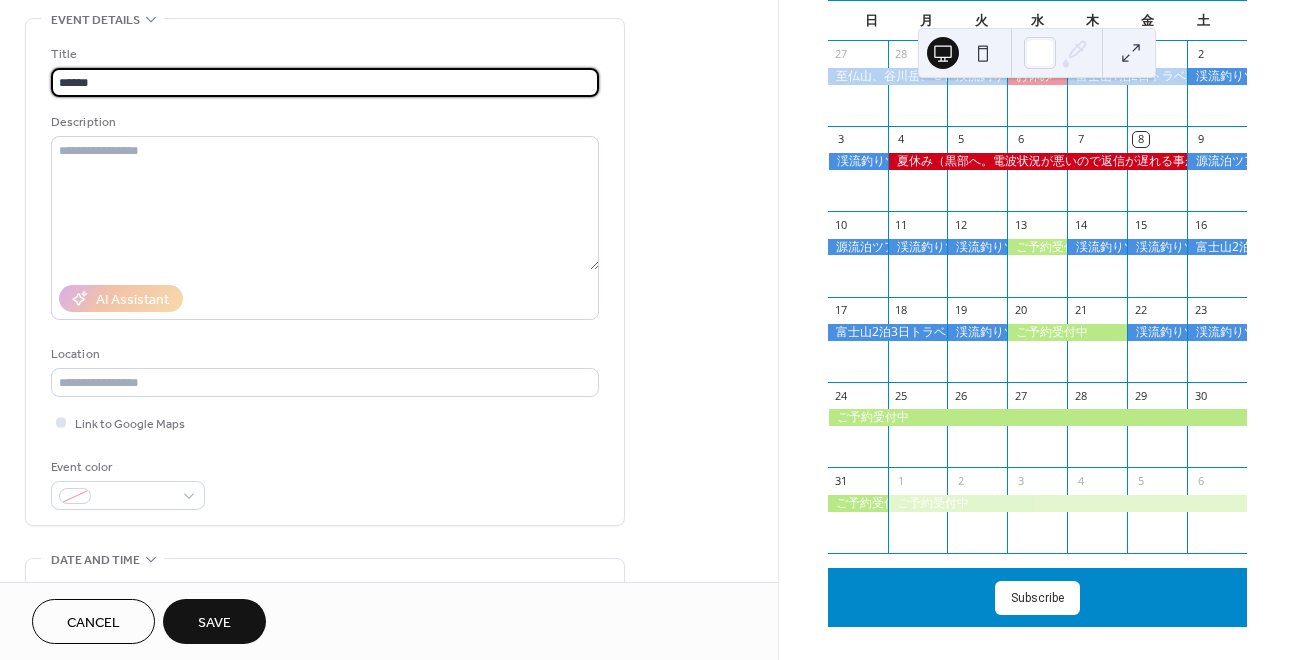 scroll, scrollTop: 102, scrollLeft: 0, axis: vertical 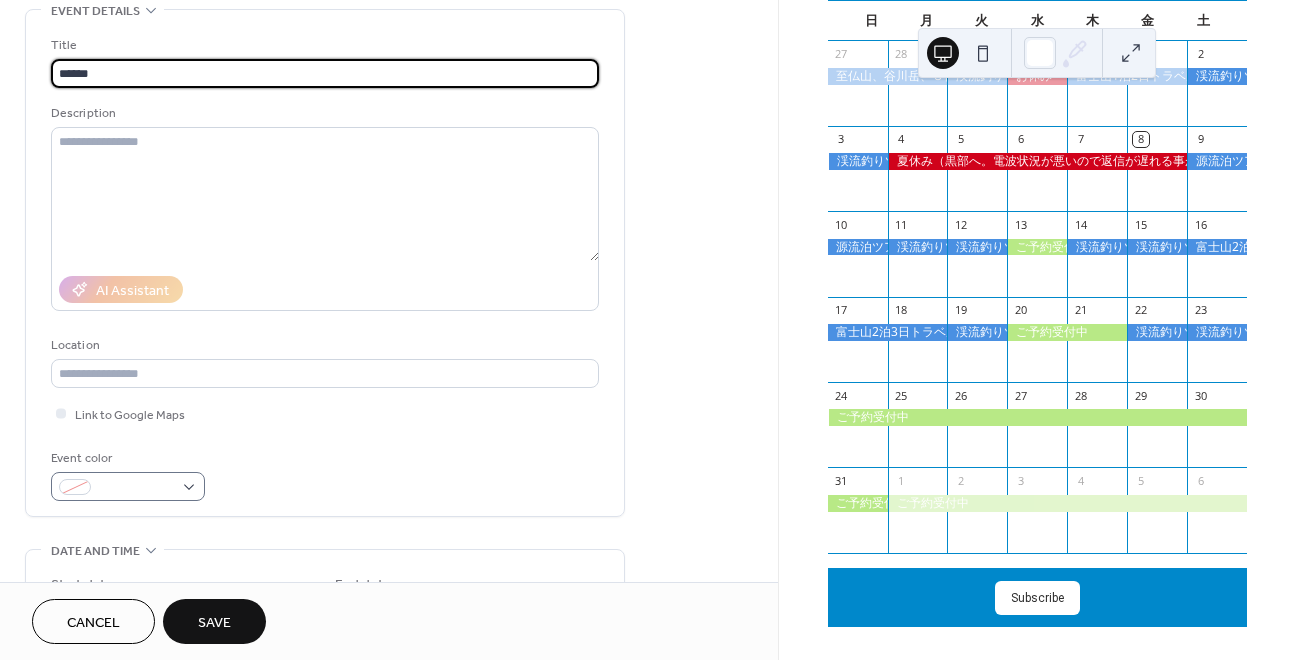 type on "******" 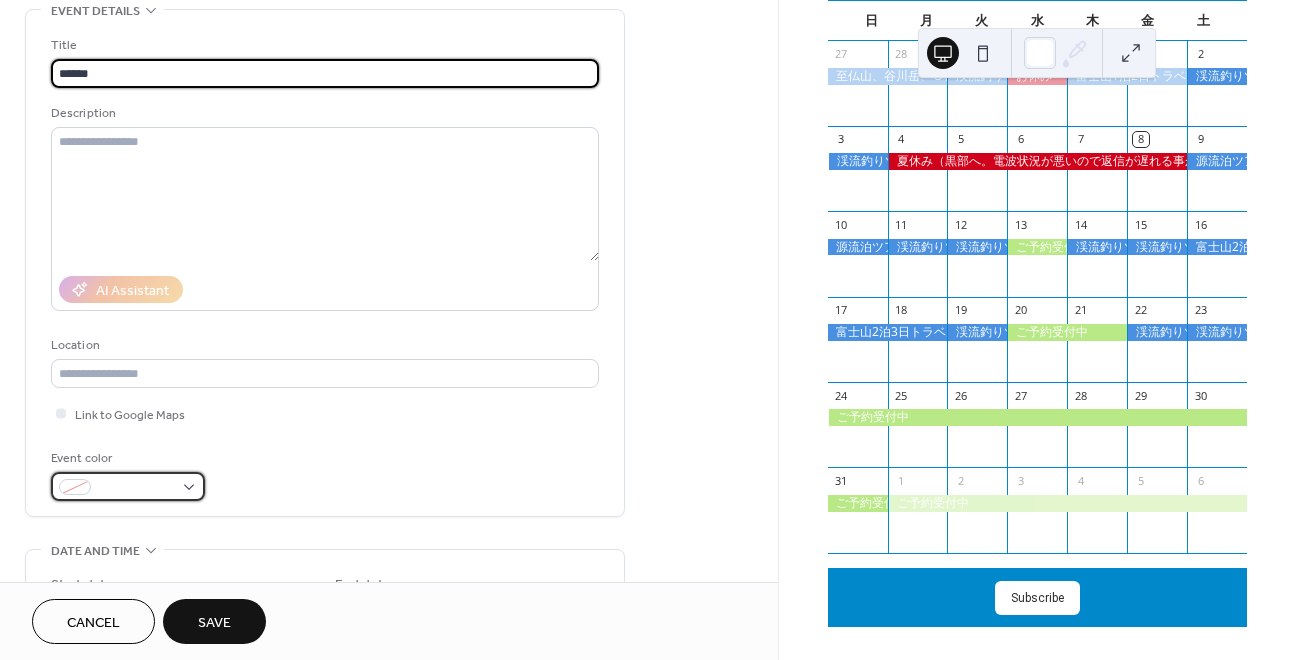 click at bounding box center [136, 488] 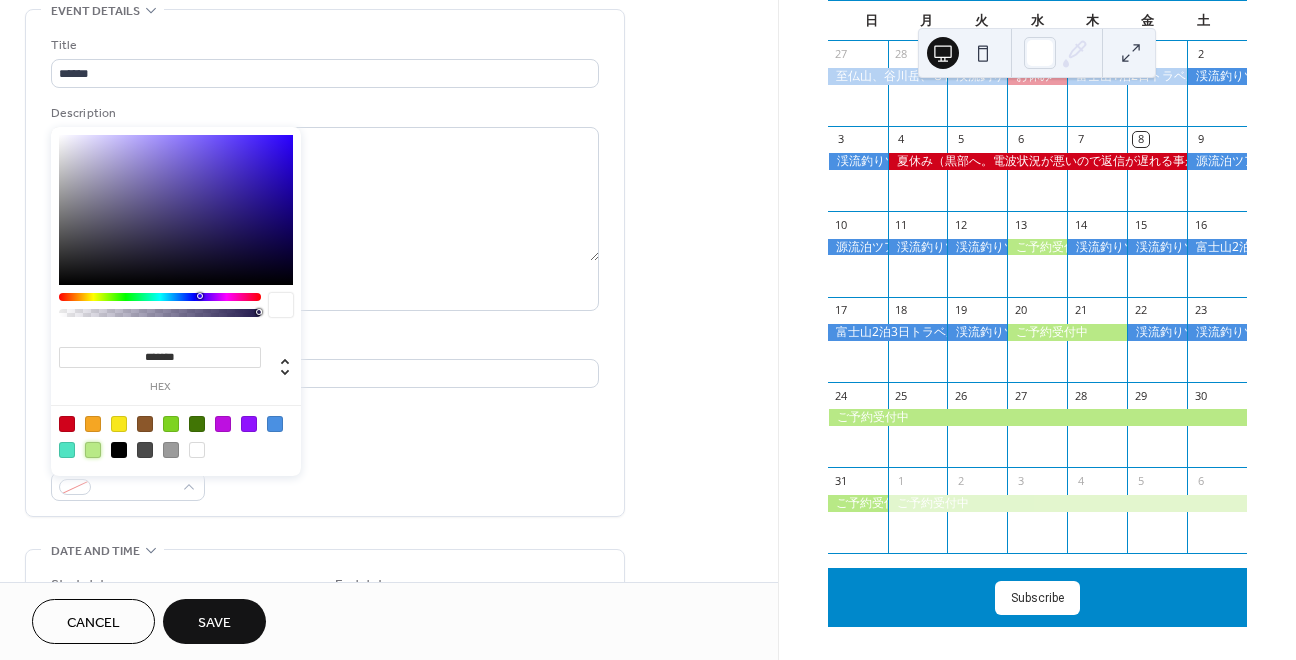 click at bounding box center [93, 450] 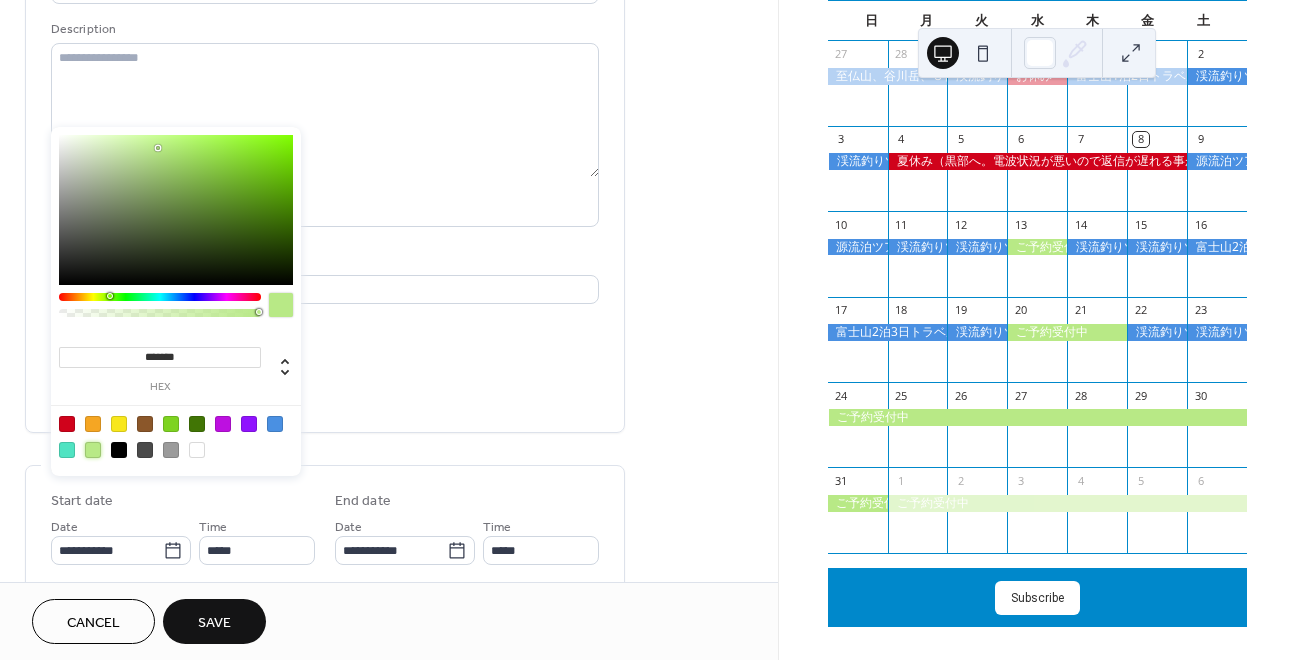 scroll, scrollTop: 193, scrollLeft: 0, axis: vertical 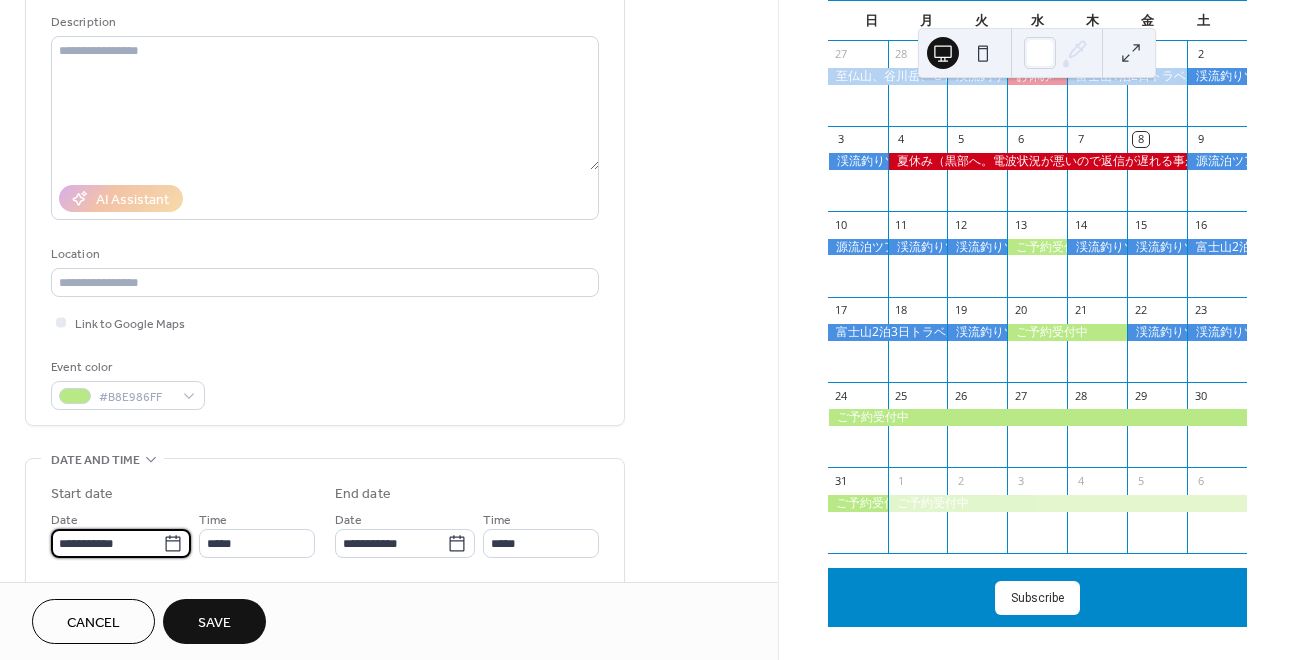 click on "**********" at bounding box center (107, 543) 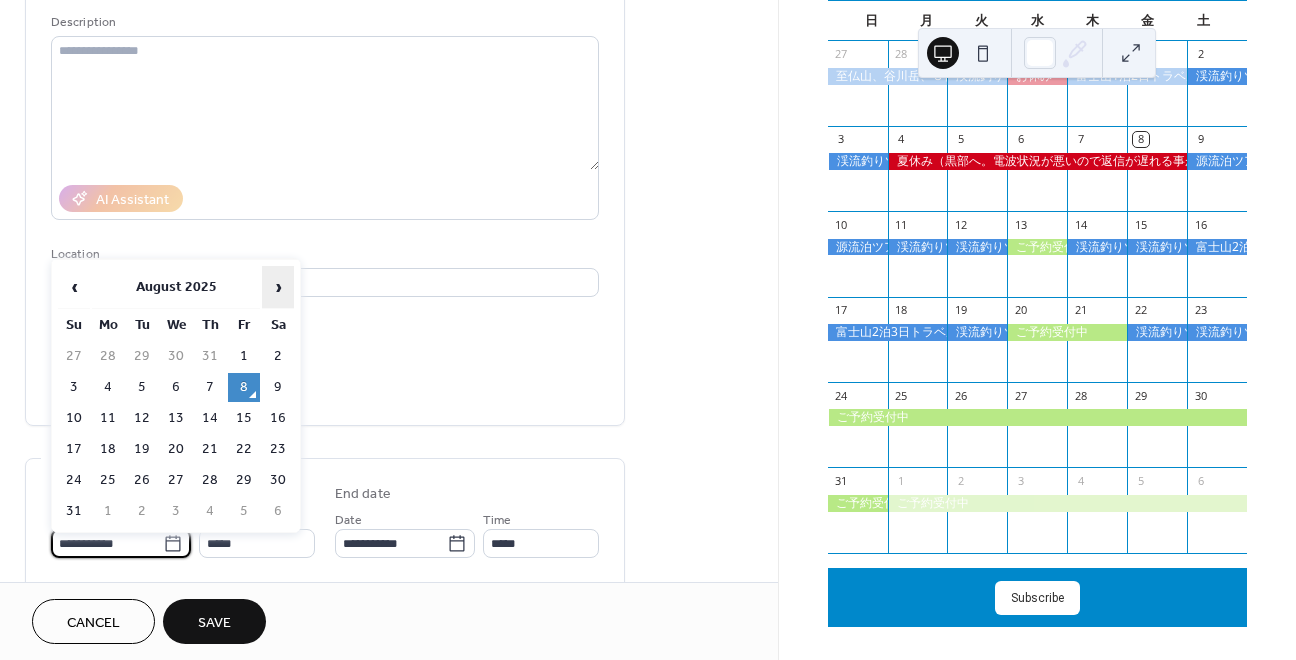 click on "›" at bounding box center (278, 287) 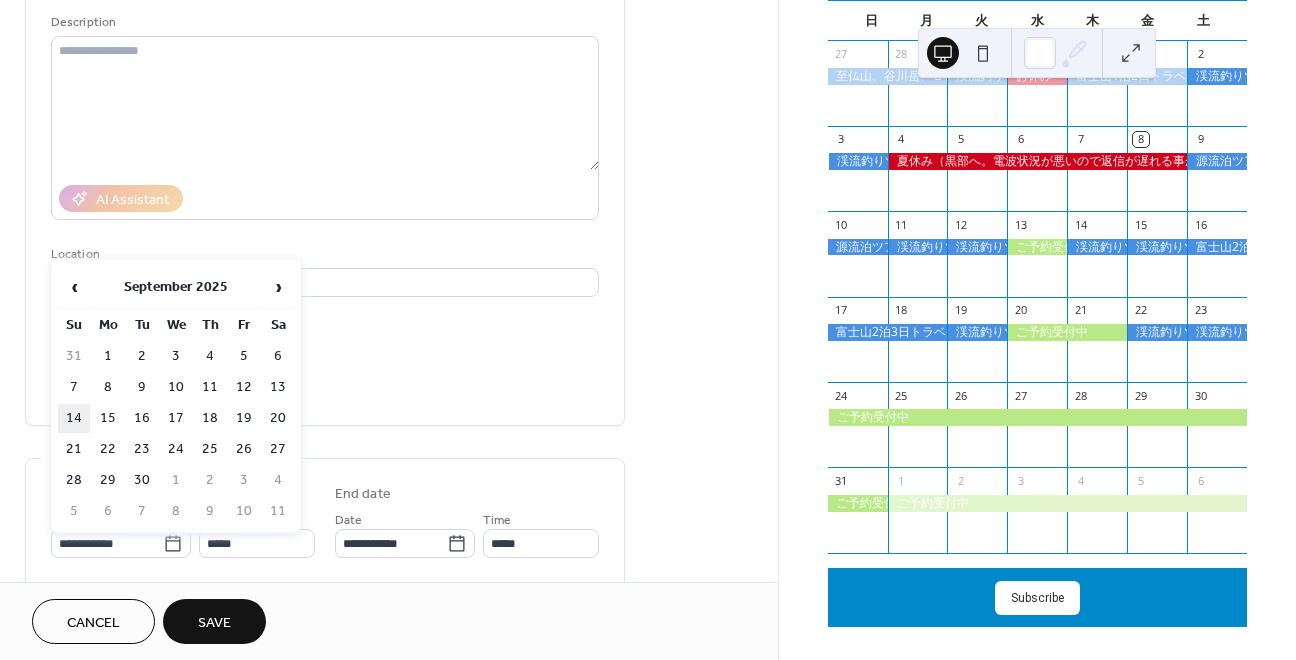 click on "14" at bounding box center [74, 418] 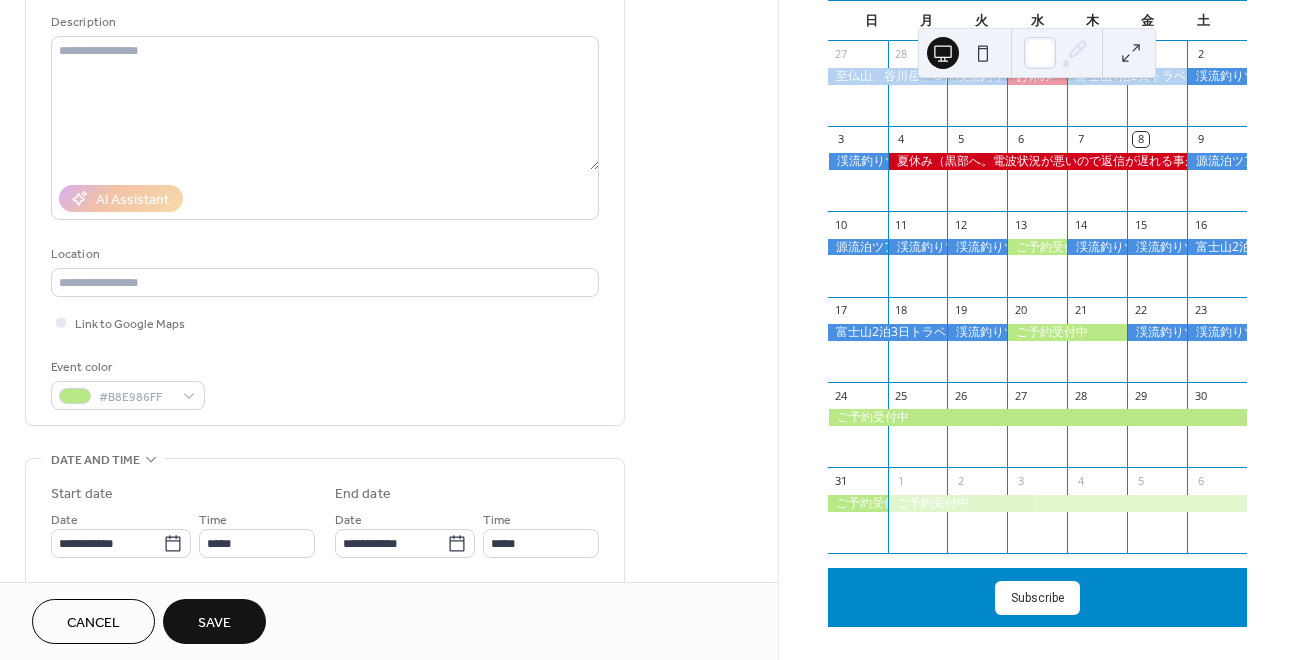 type on "**********" 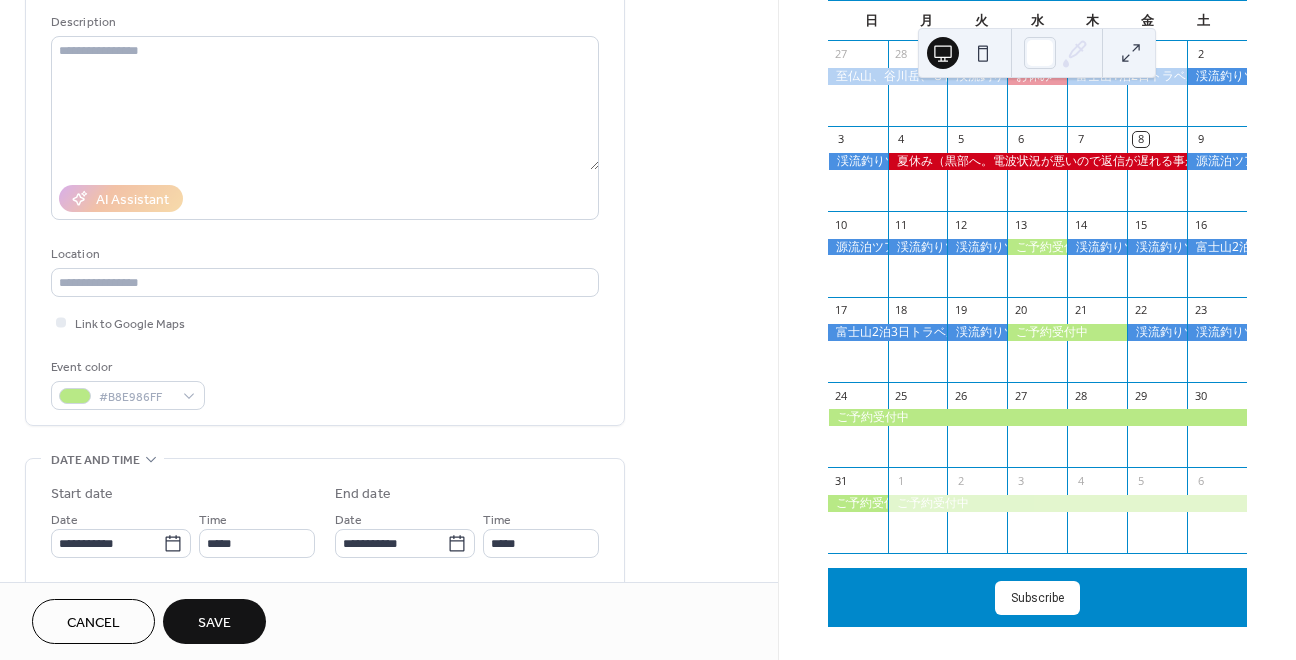 type on "**********" 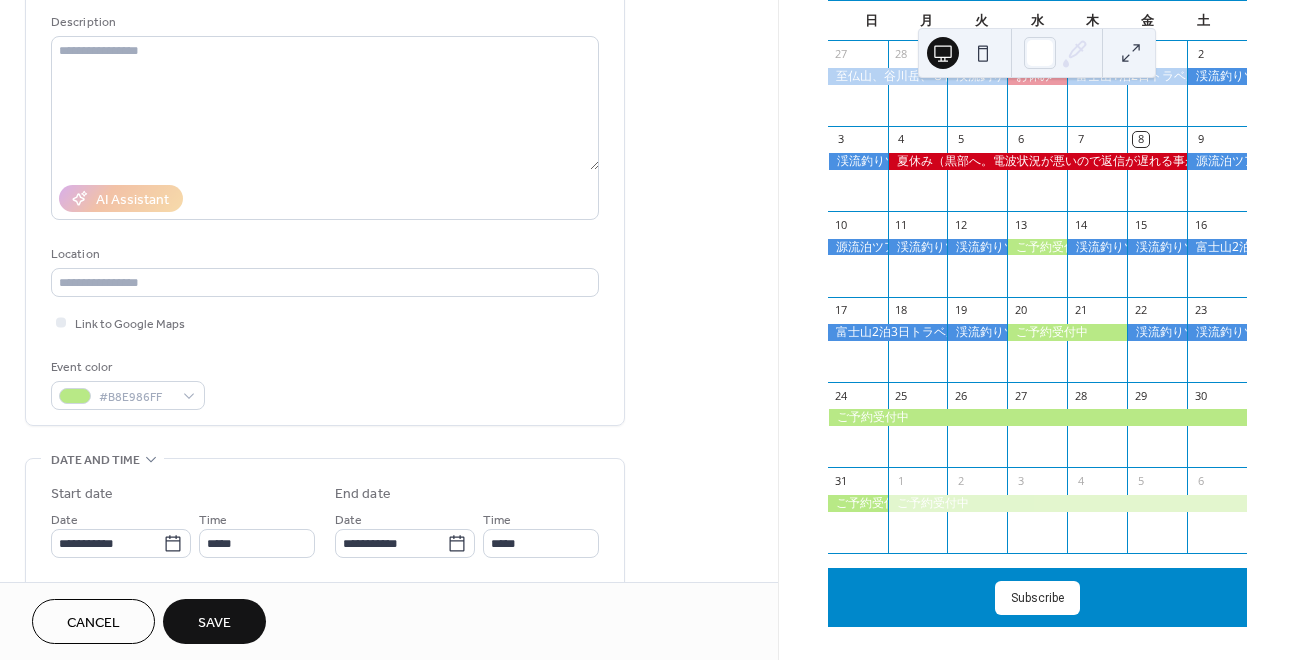 scroll, scrollTop: 320, scrollLeft: 0, axis: vertical 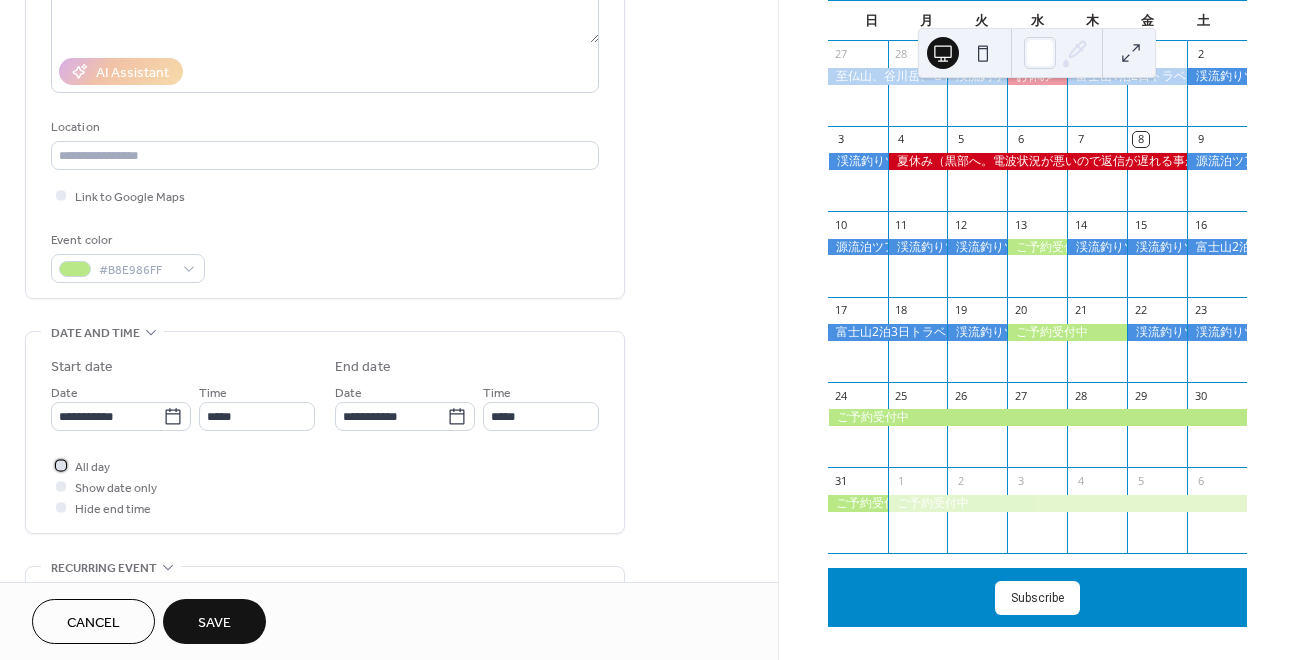 click at bounding box center (61, 465) 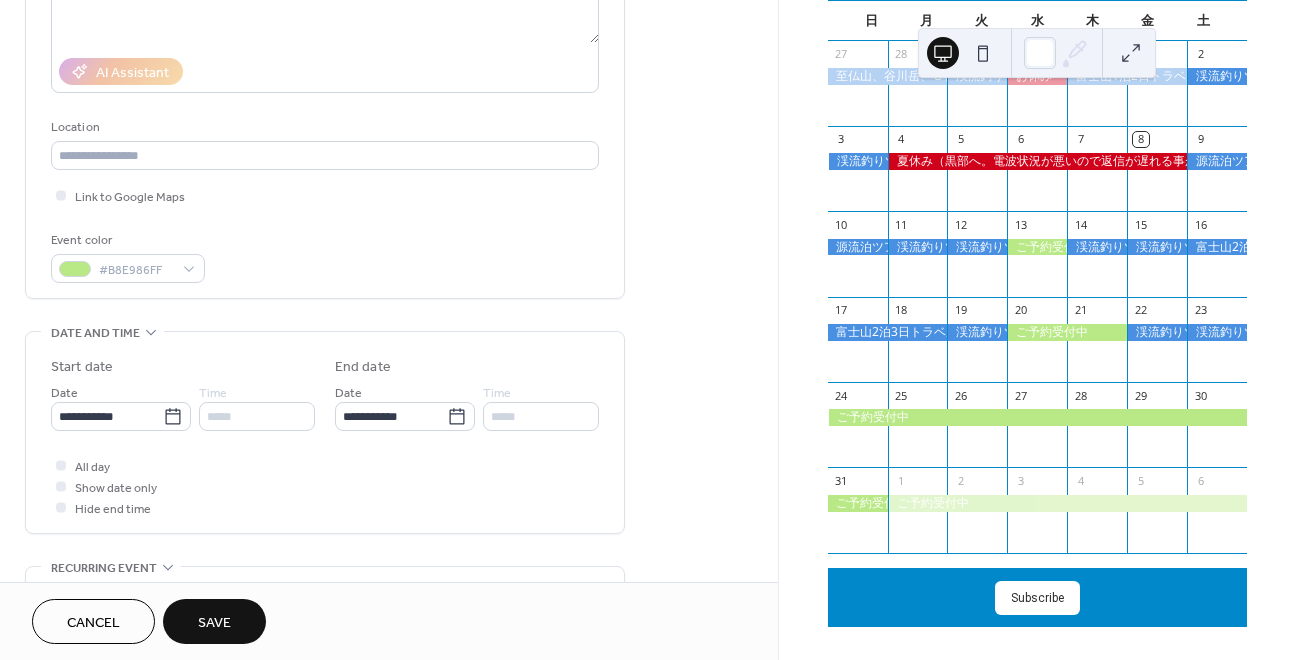click on "Save" at bounding box center [214, 621] 